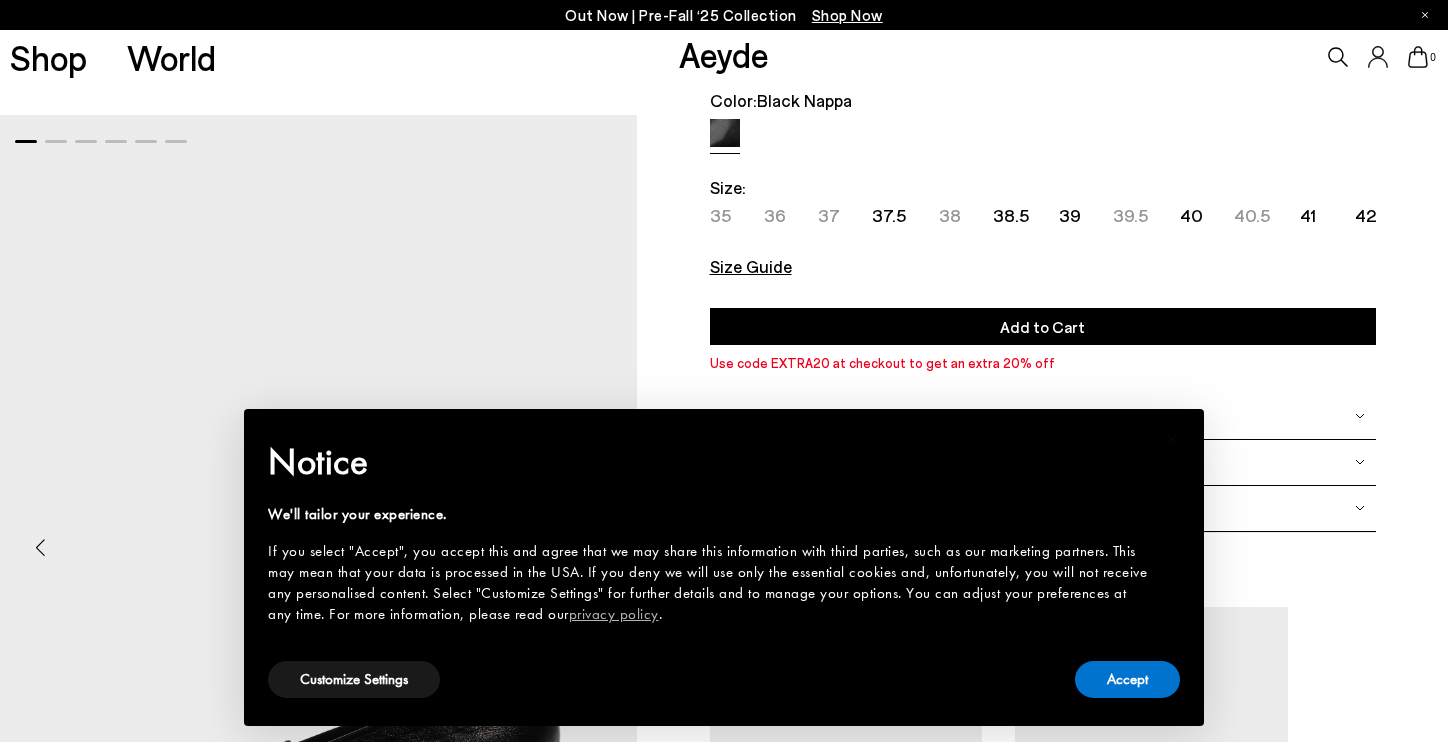 scroll, scrollTop: 133, scrollLeft: 0, axis: vertical 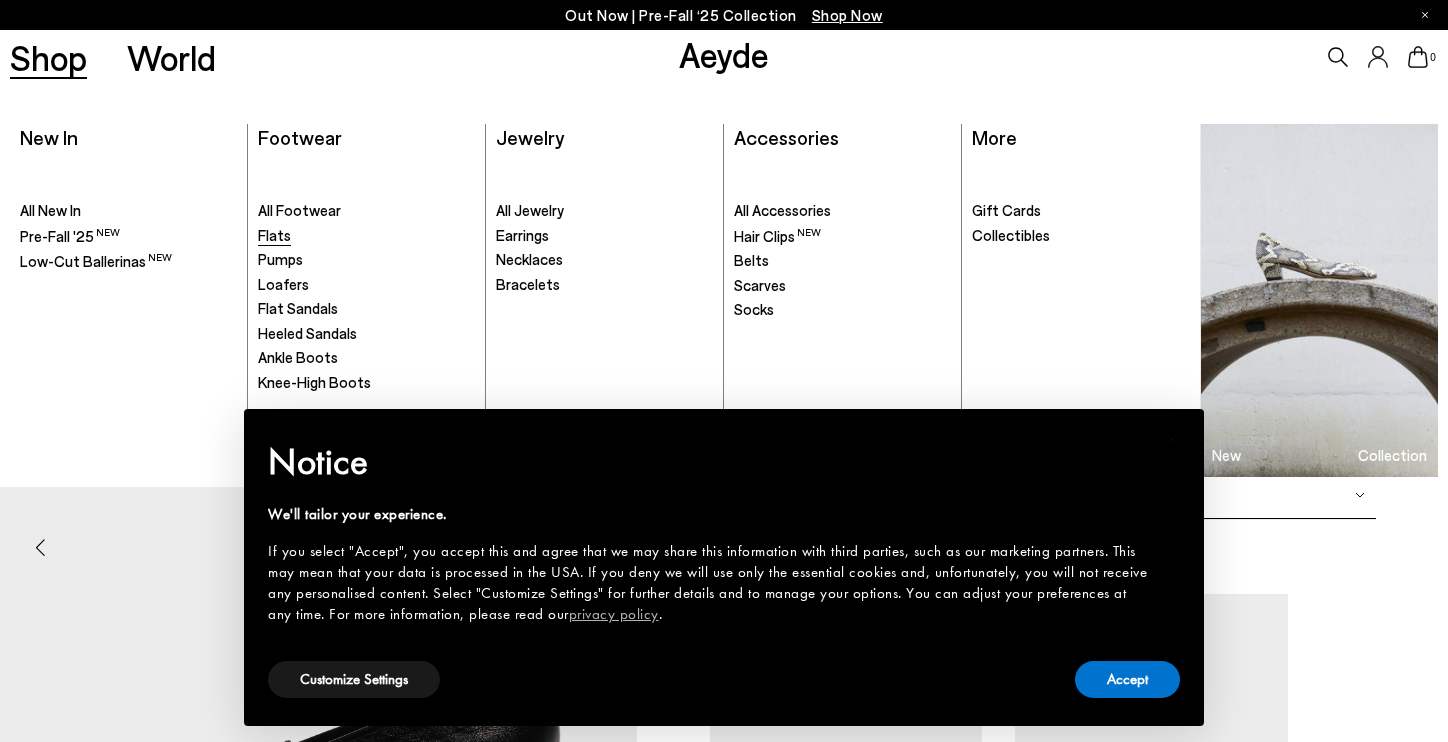 click on "Flats" at bounding box center (274, 235) 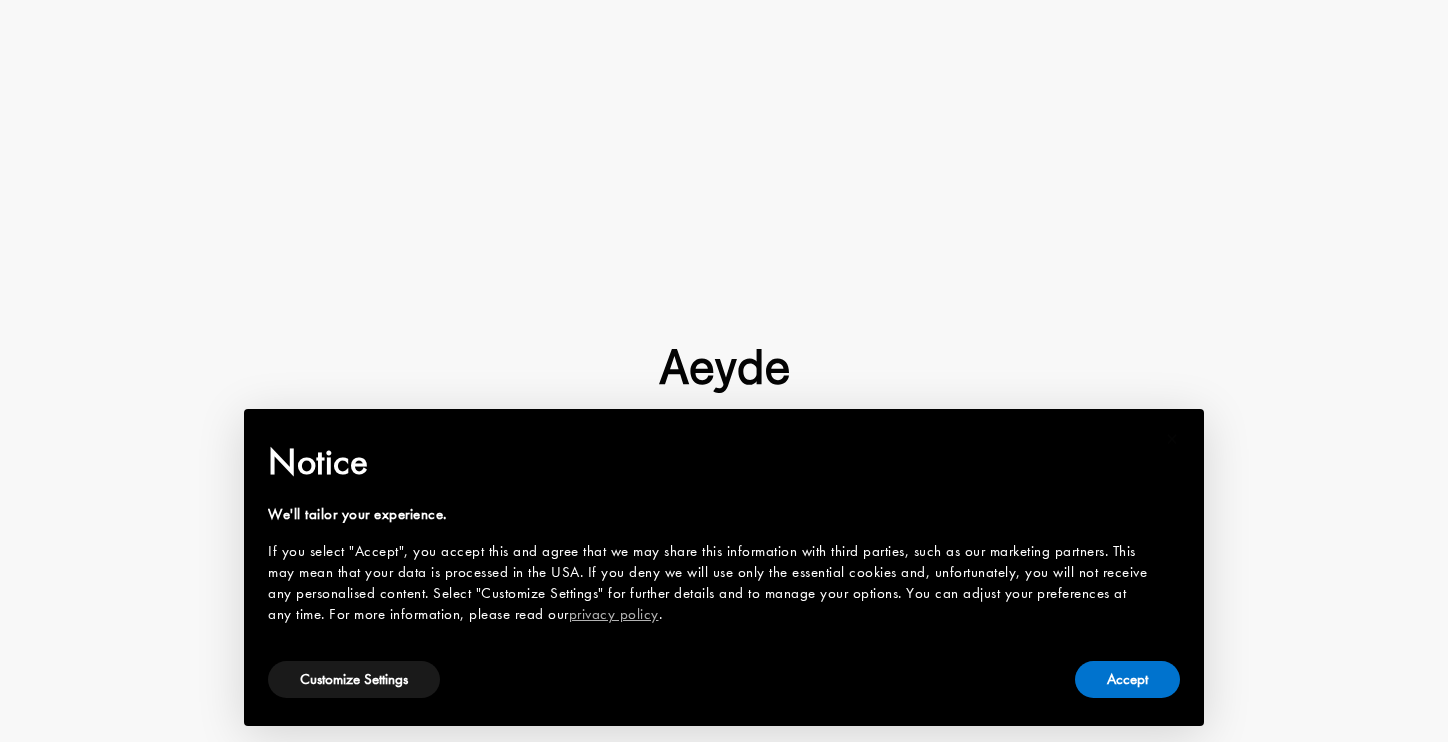 type 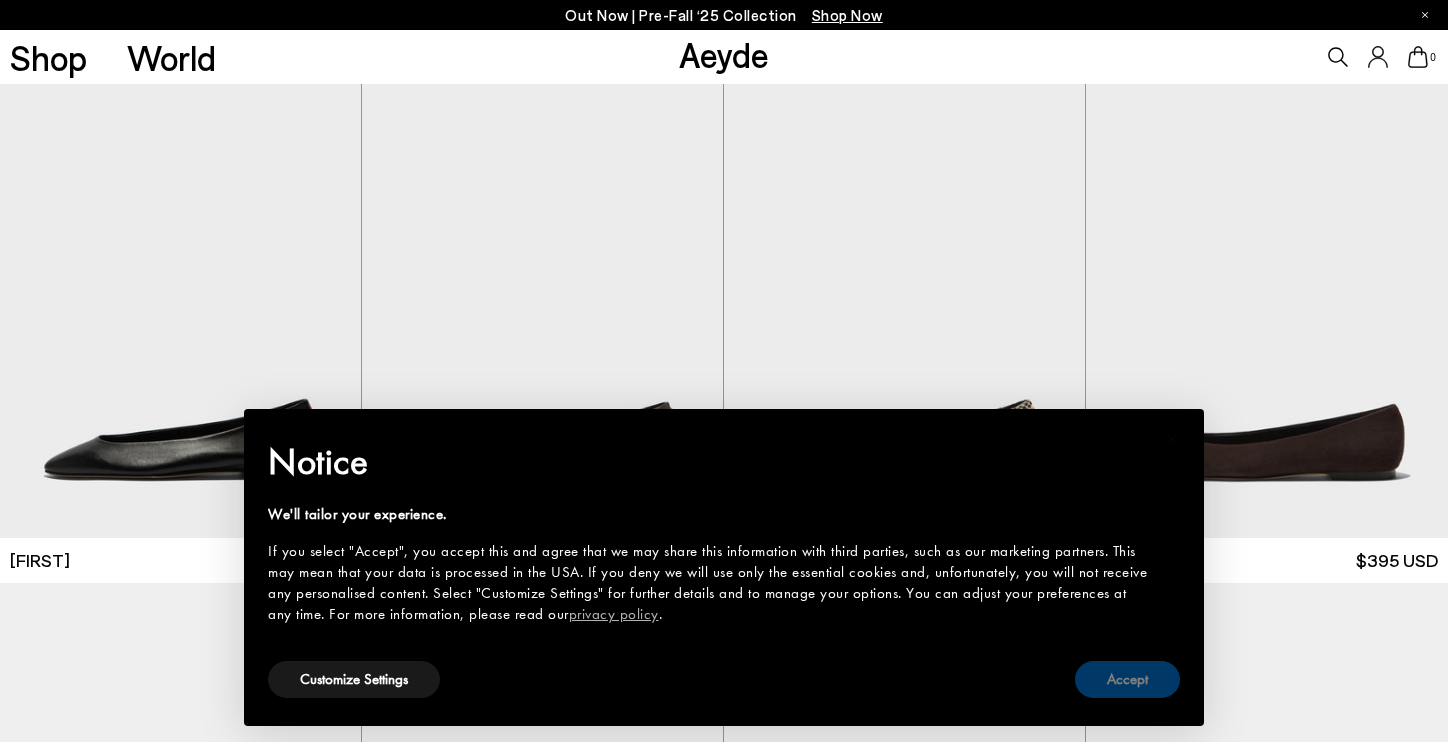 click on "Accept" at bounding box center (1127, 679) 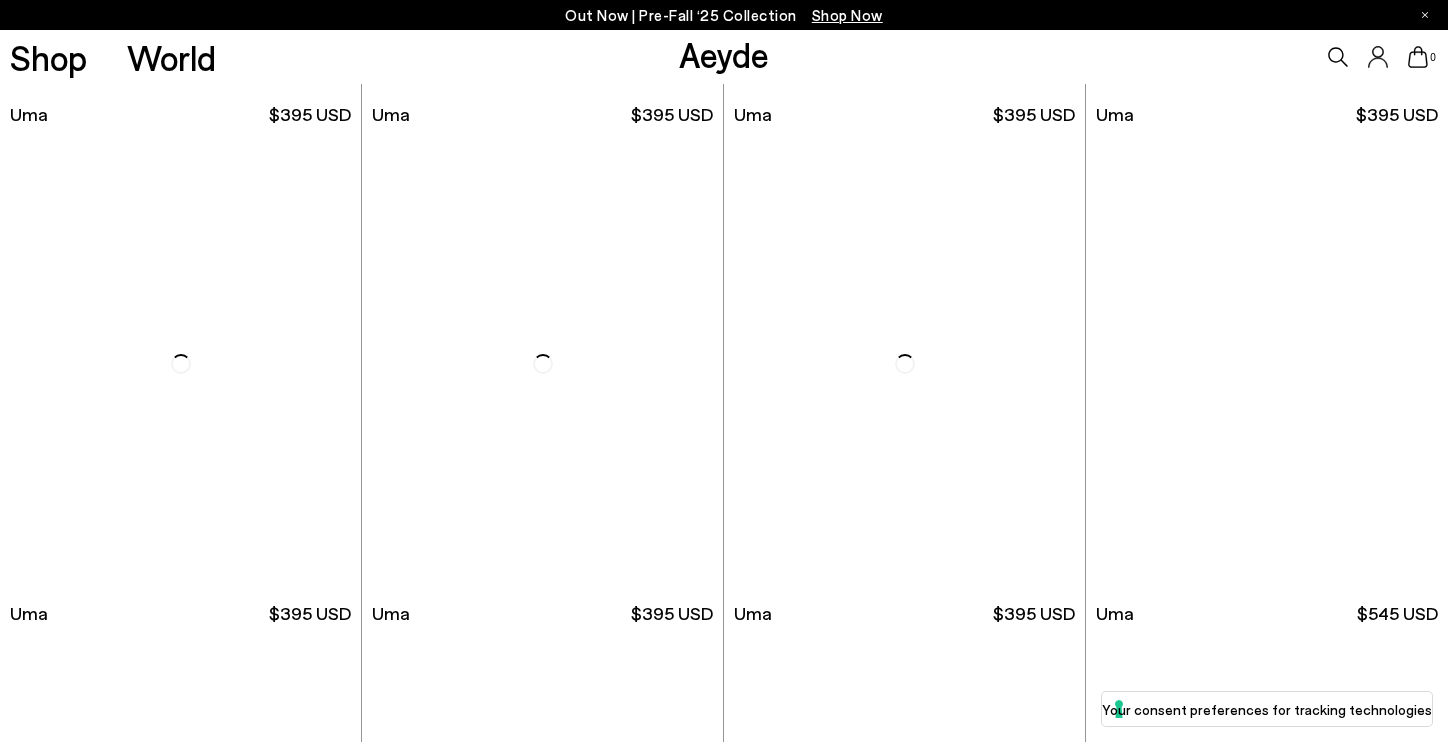 scroll, scrollTop: 3442, scrollLeft: 0, axis: vertical 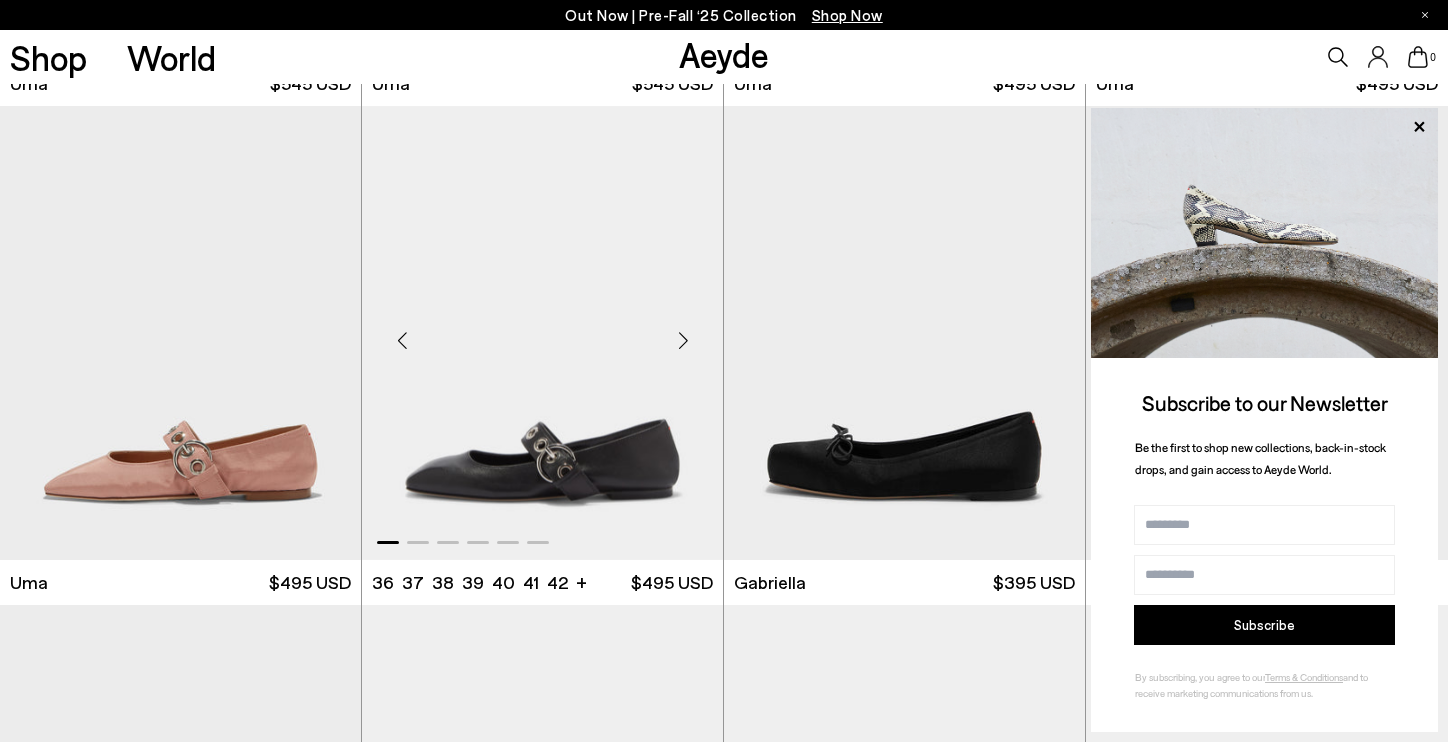 click at bounding box center [542, 333] 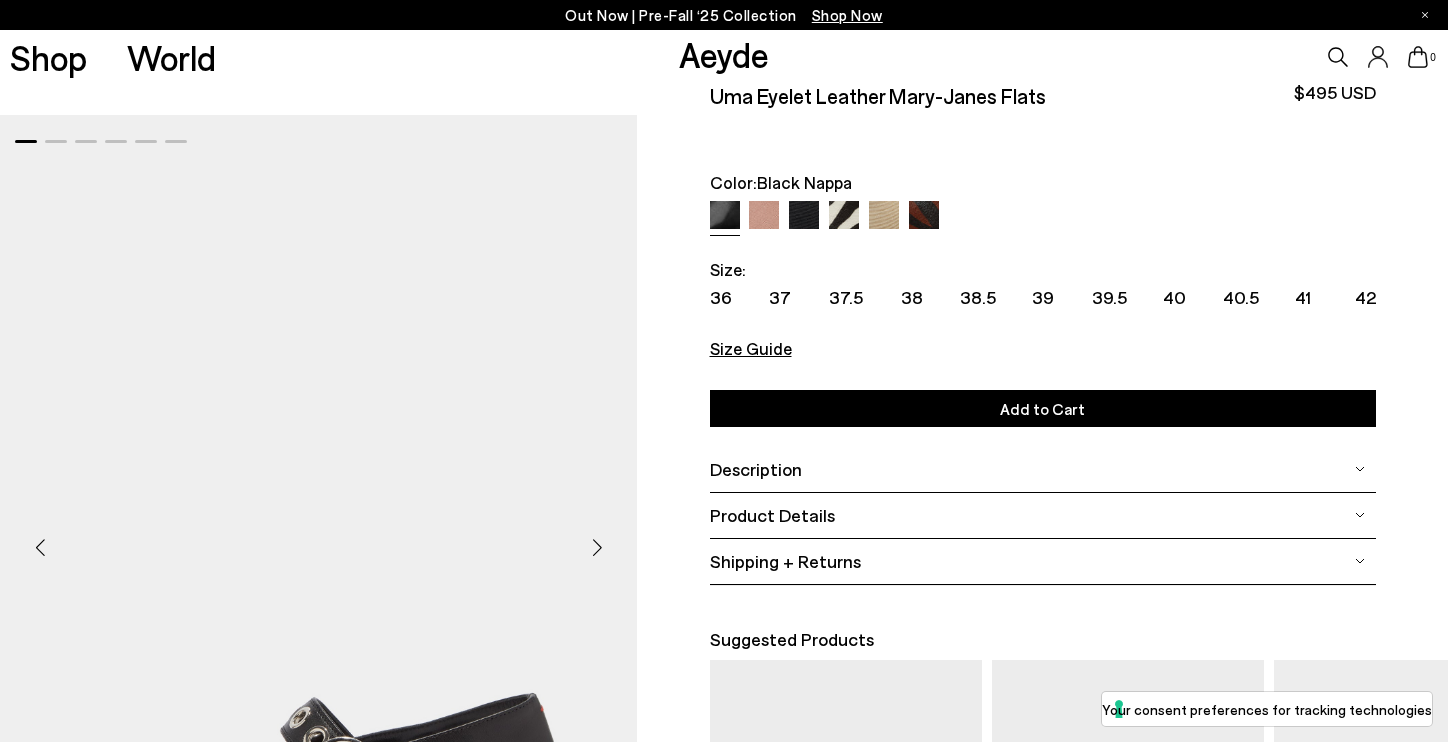 click at bounding box center [764, 216] 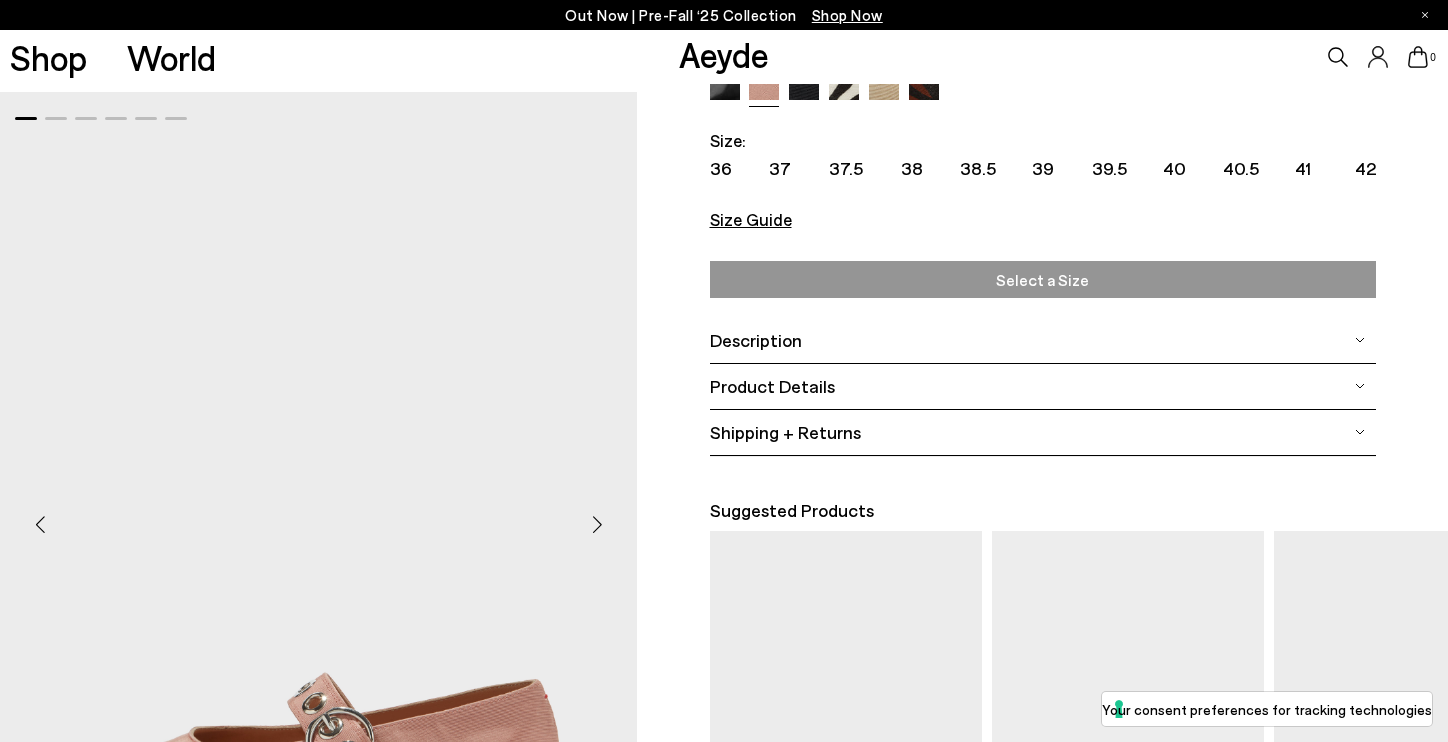scroll, scrollTop: 164, scrollLeft: 0, axis: vertical 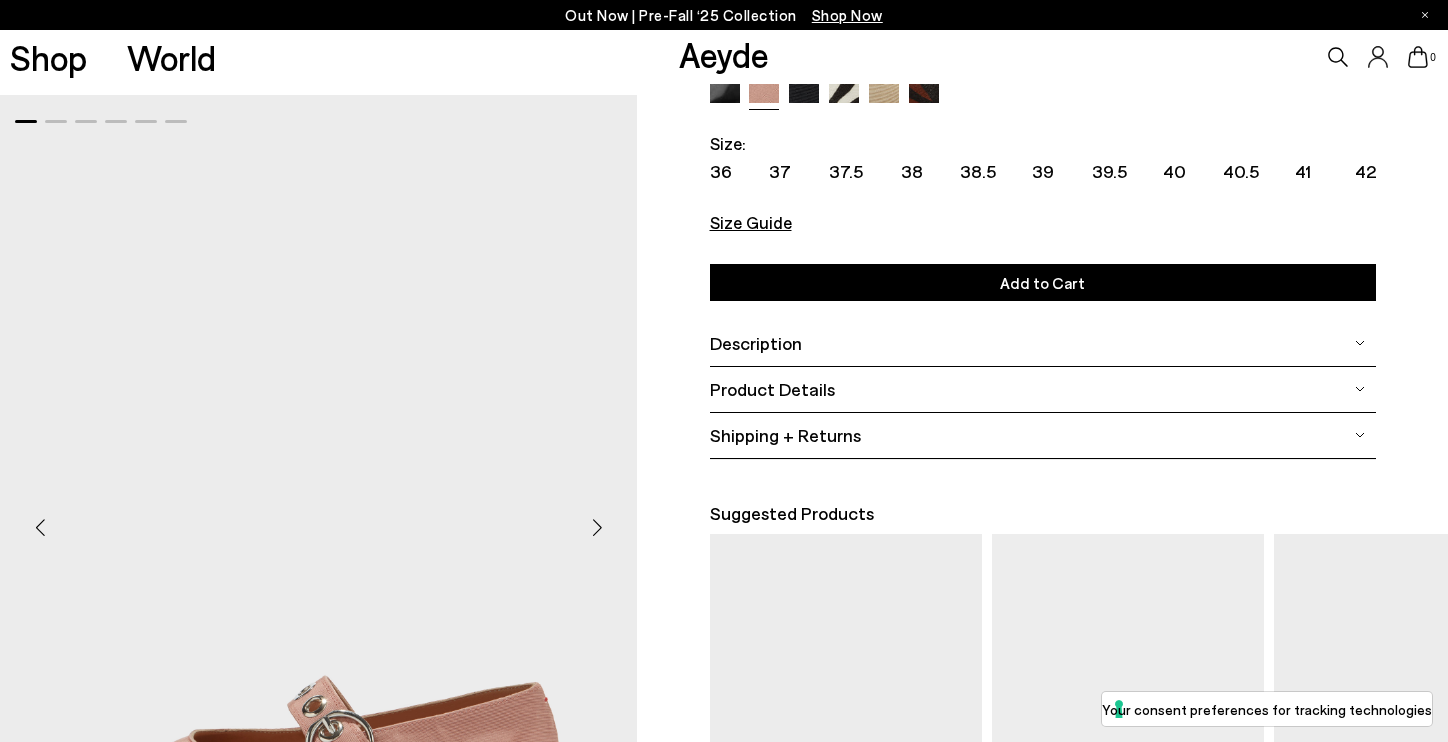 click at bounding box center (804, 90) 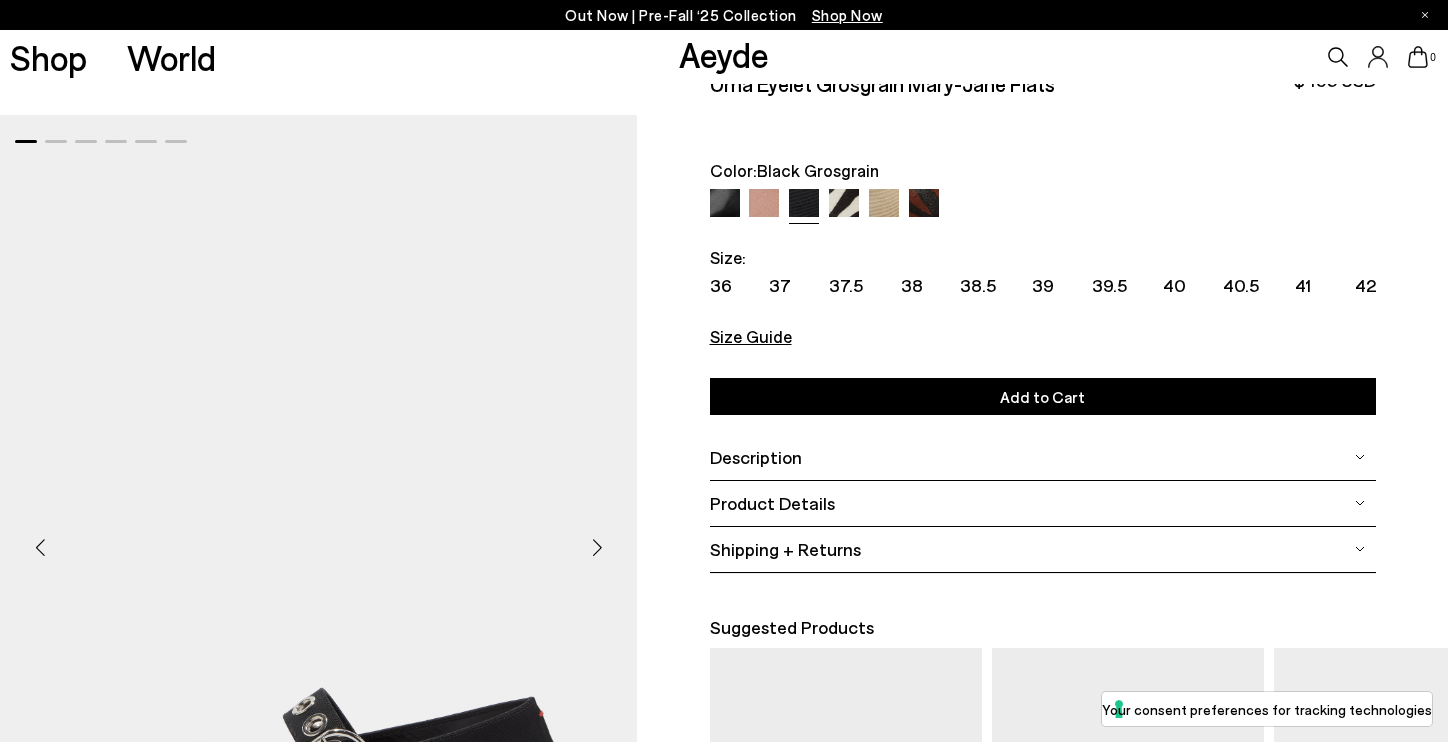 scroll, scrollTop: 0, scrollLeft: 0, axis: both 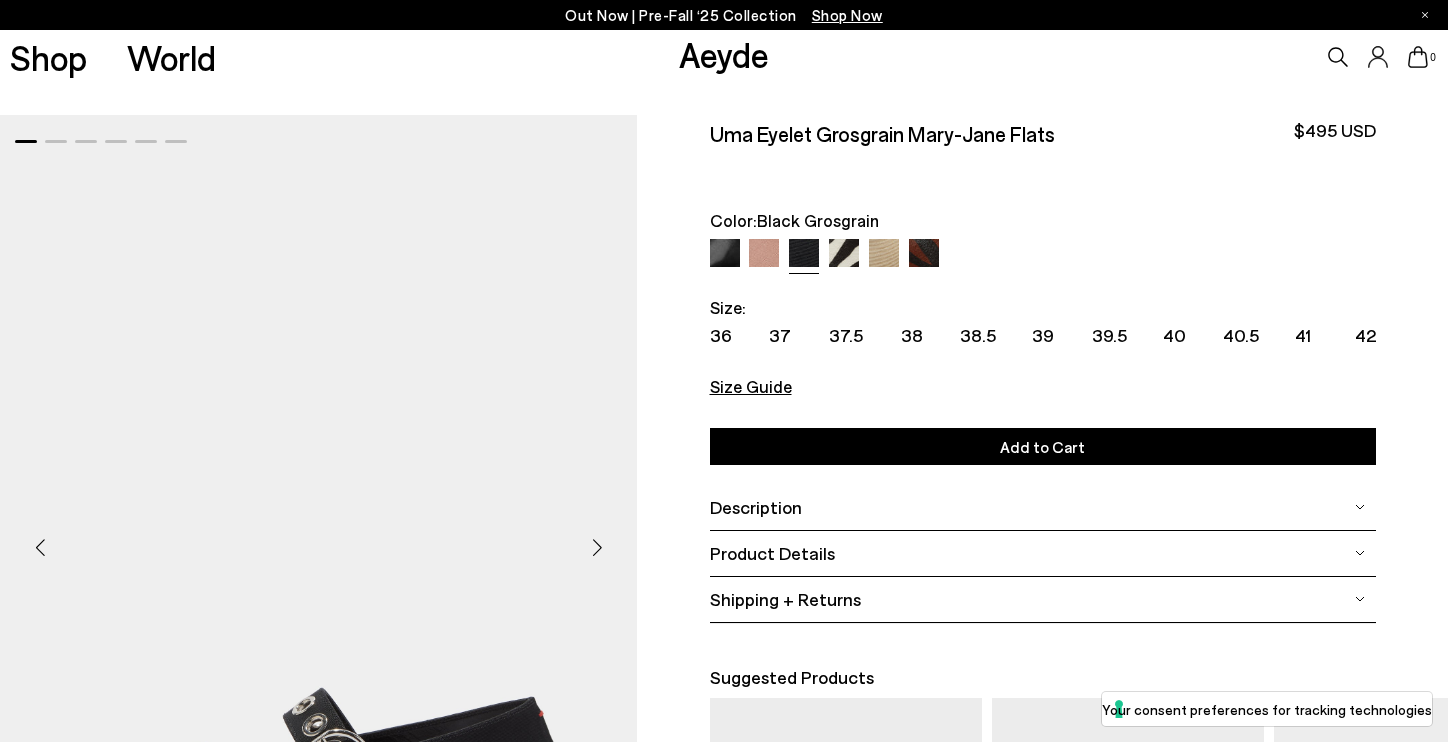 click at bounding box center [844, 254] 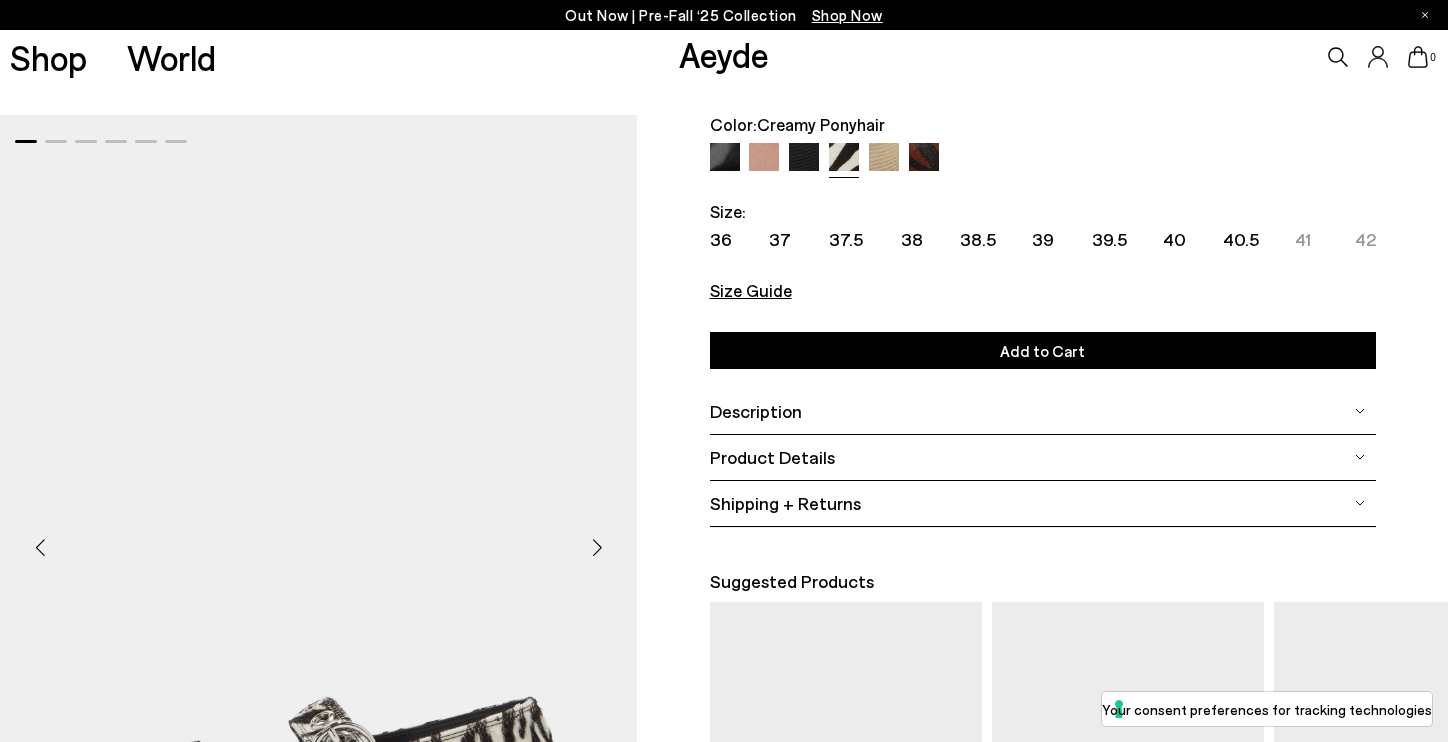 scroll, scrollTop: 121, scrollLeft: 0, axis: vertical 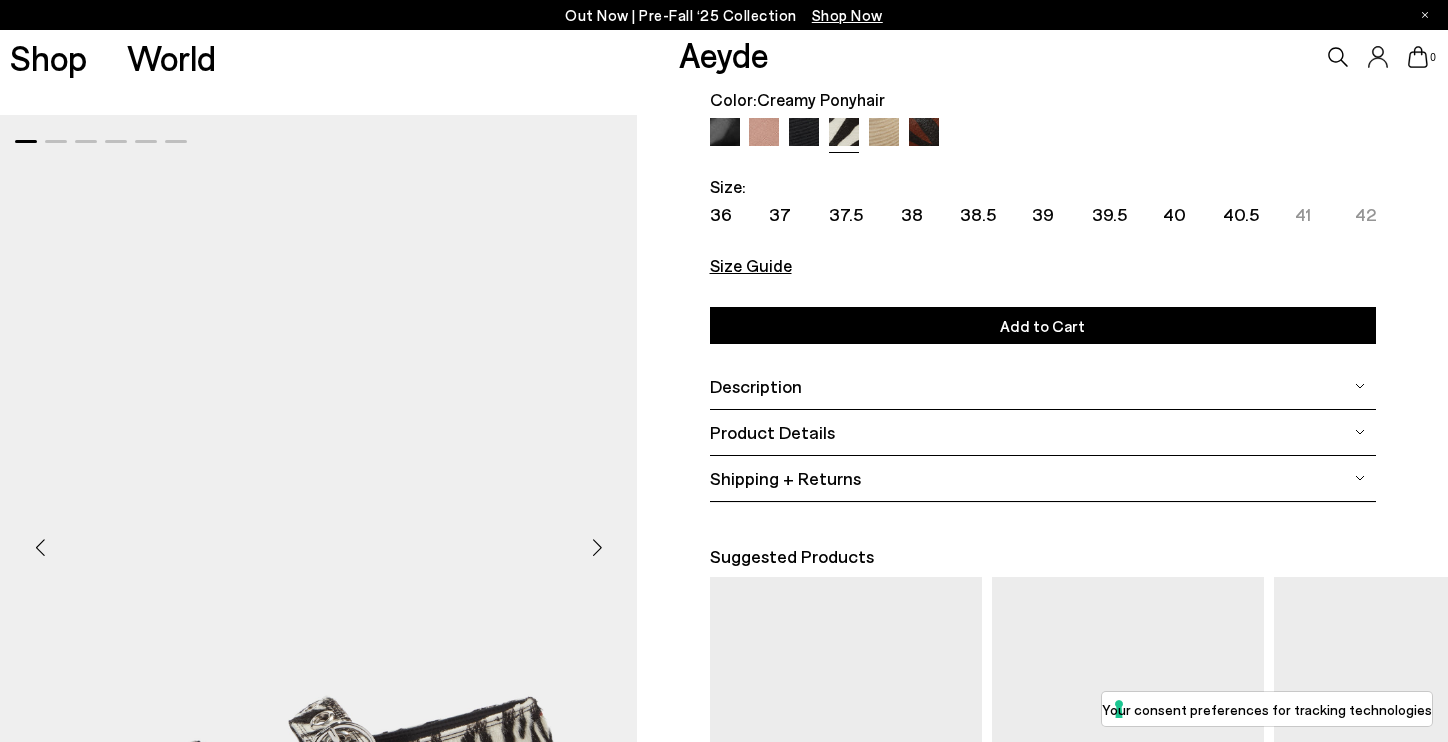 click at bounding box center (884, 133) 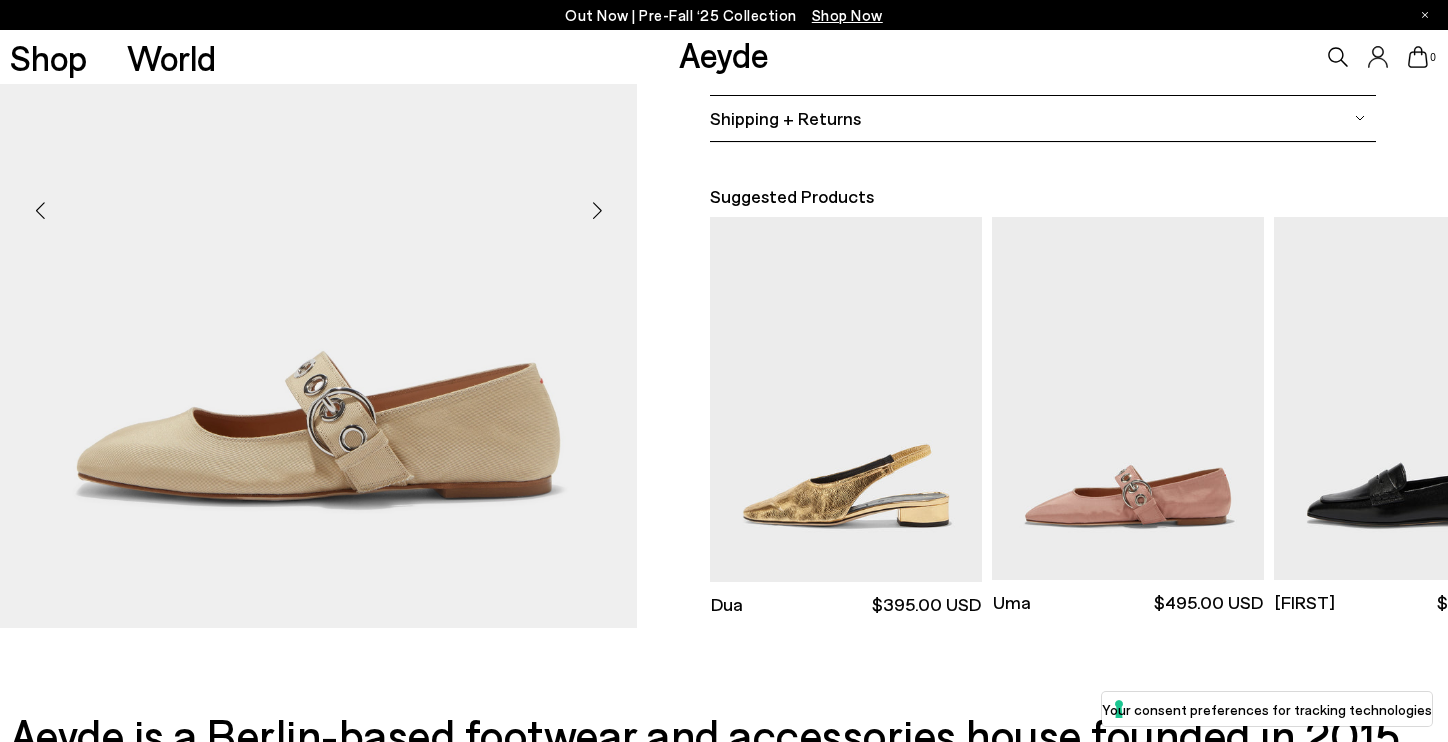 scroll, scrollTop: 479, scrollLeft: 0, axis: vertical 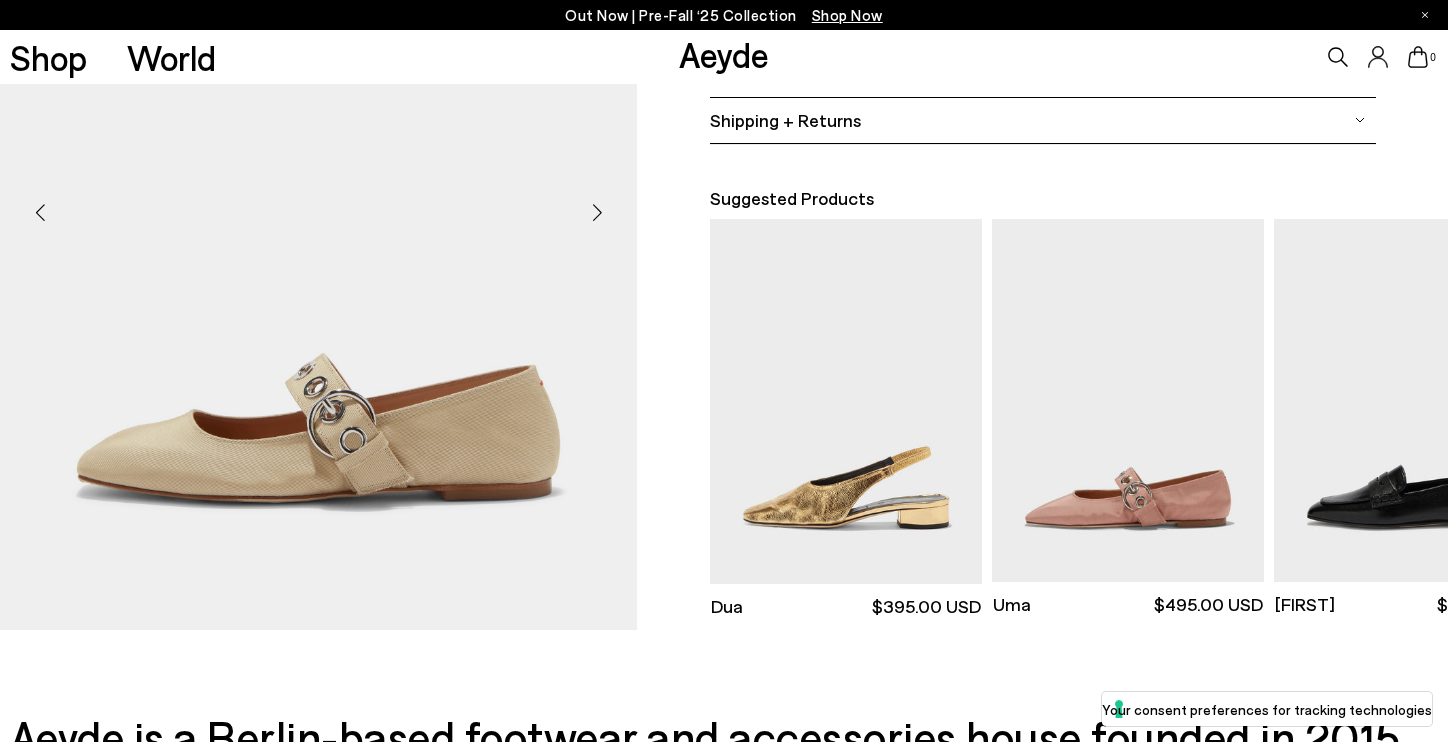 click at bounding box center (318, 204) 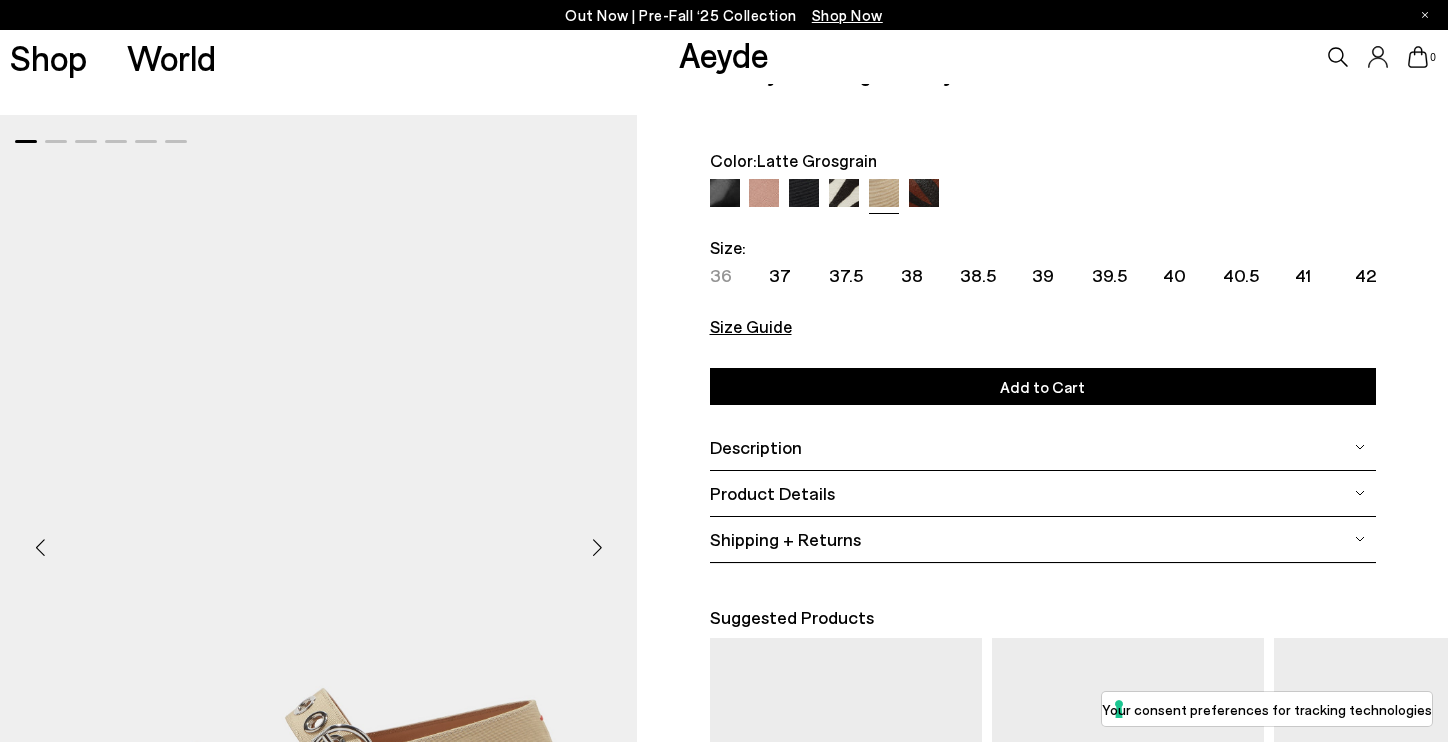 scroll, scrollTop: 58, scrollLeft: 0, axis: vertical 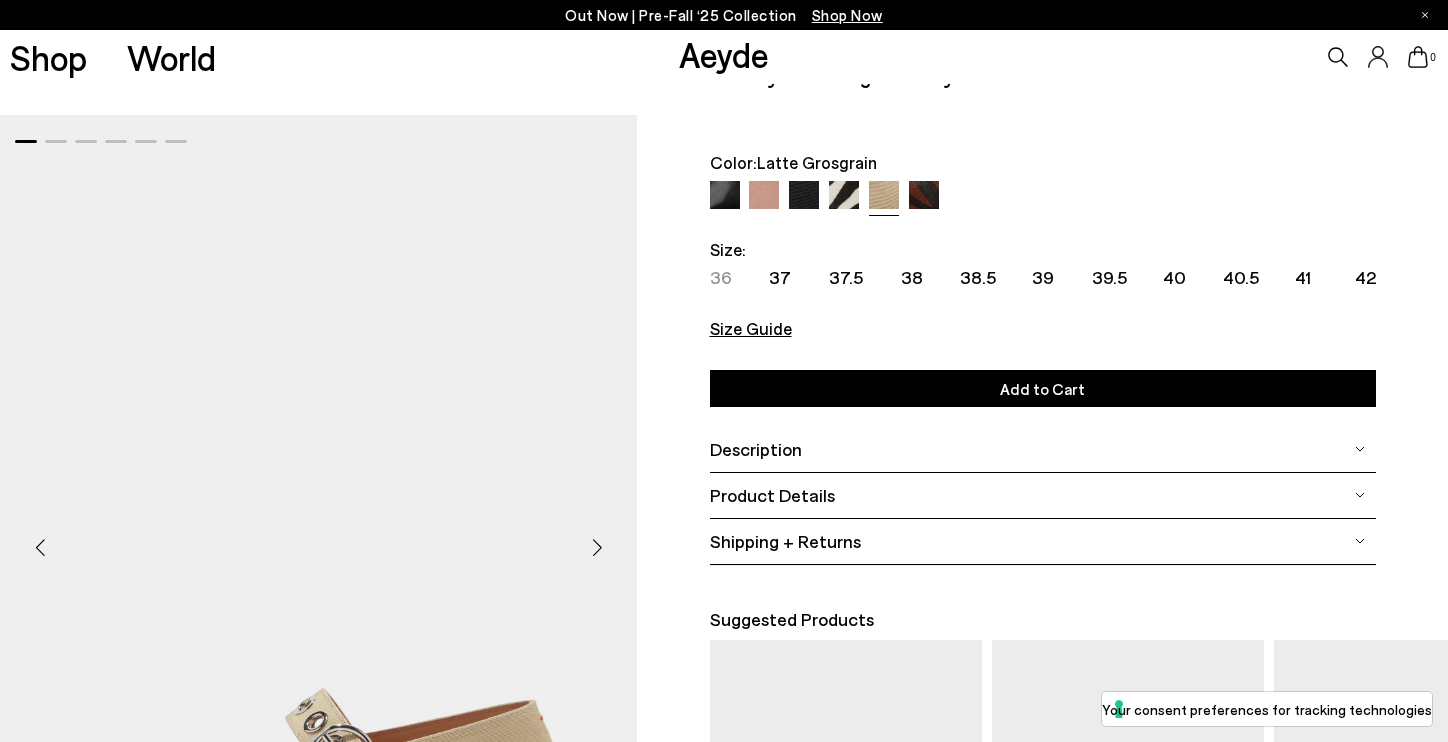 click at bounding box center (924, 196) 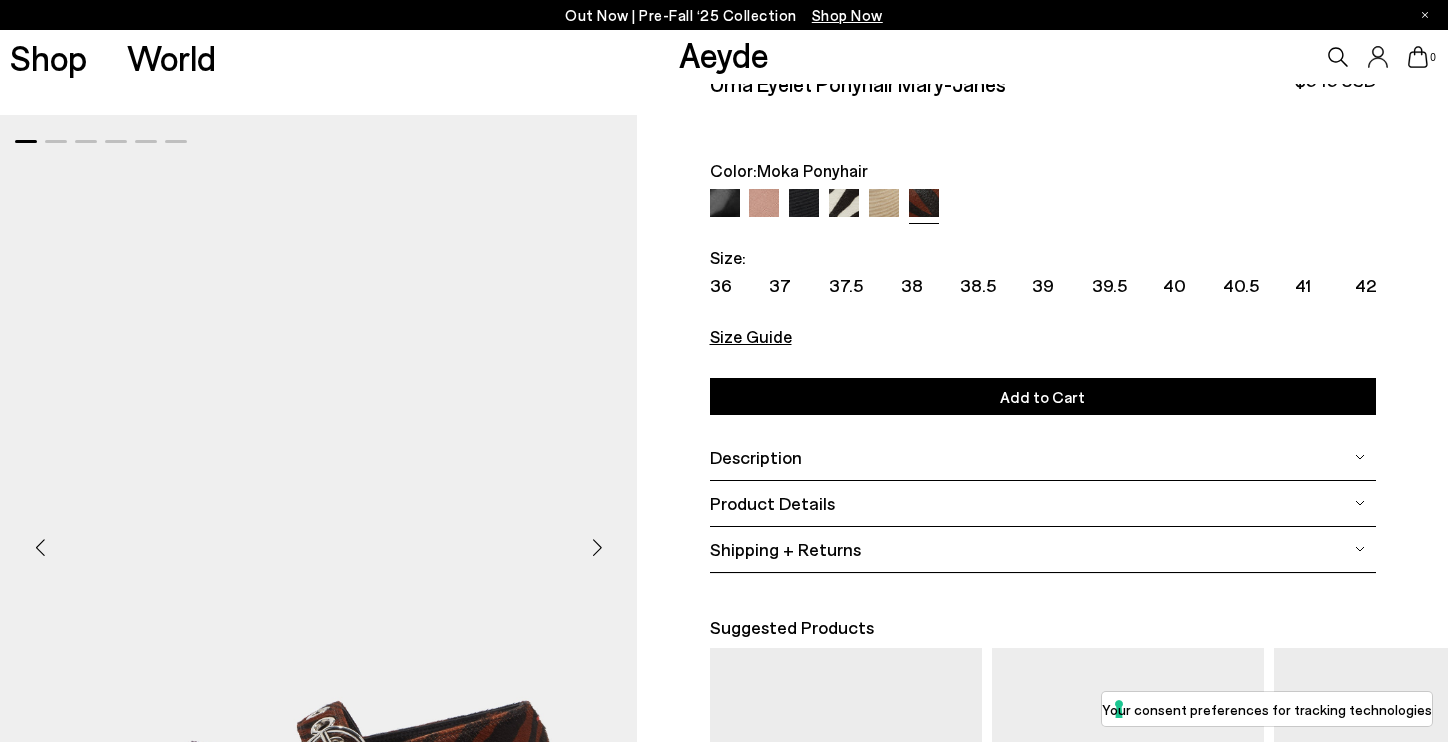 scroll, scrollTop: 0, scrollLeft: 0, axis: both 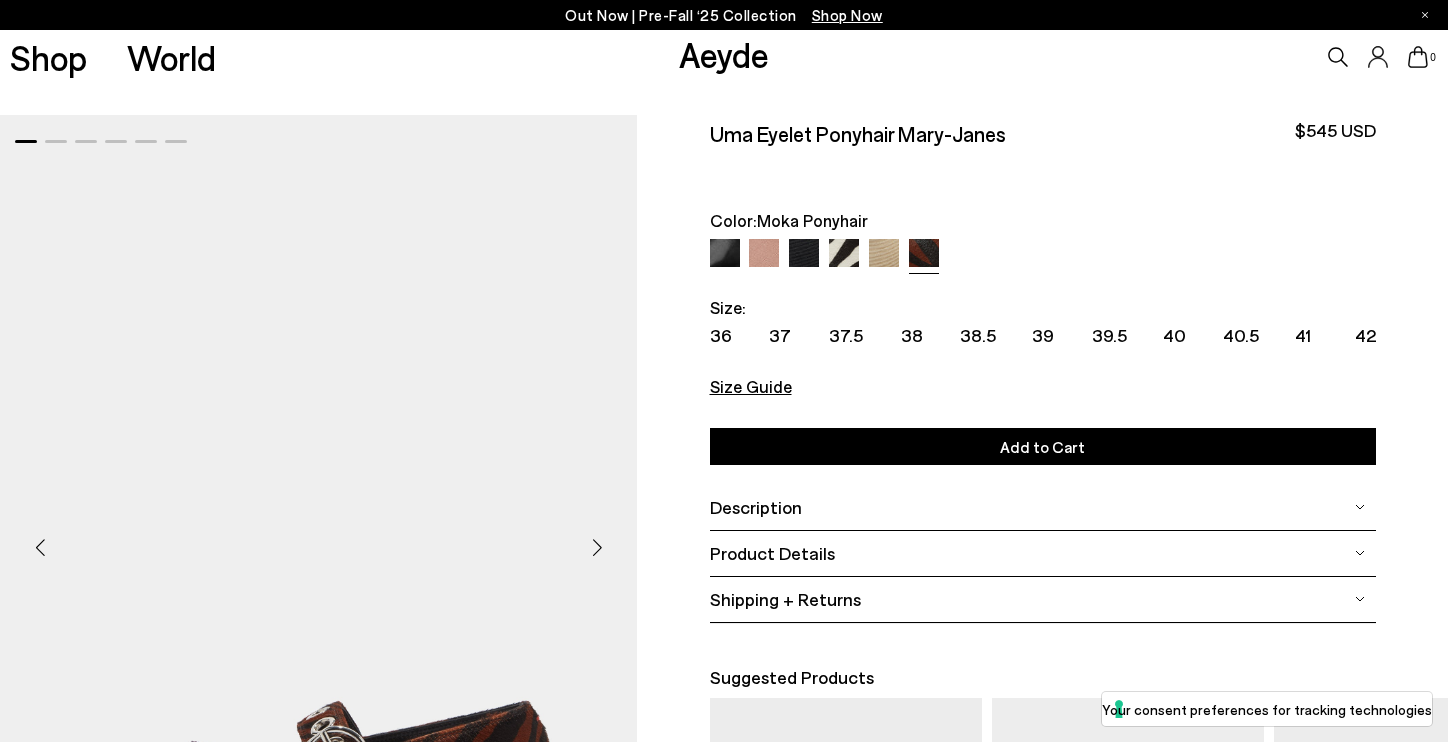 click at bounding box center (1043, 255) 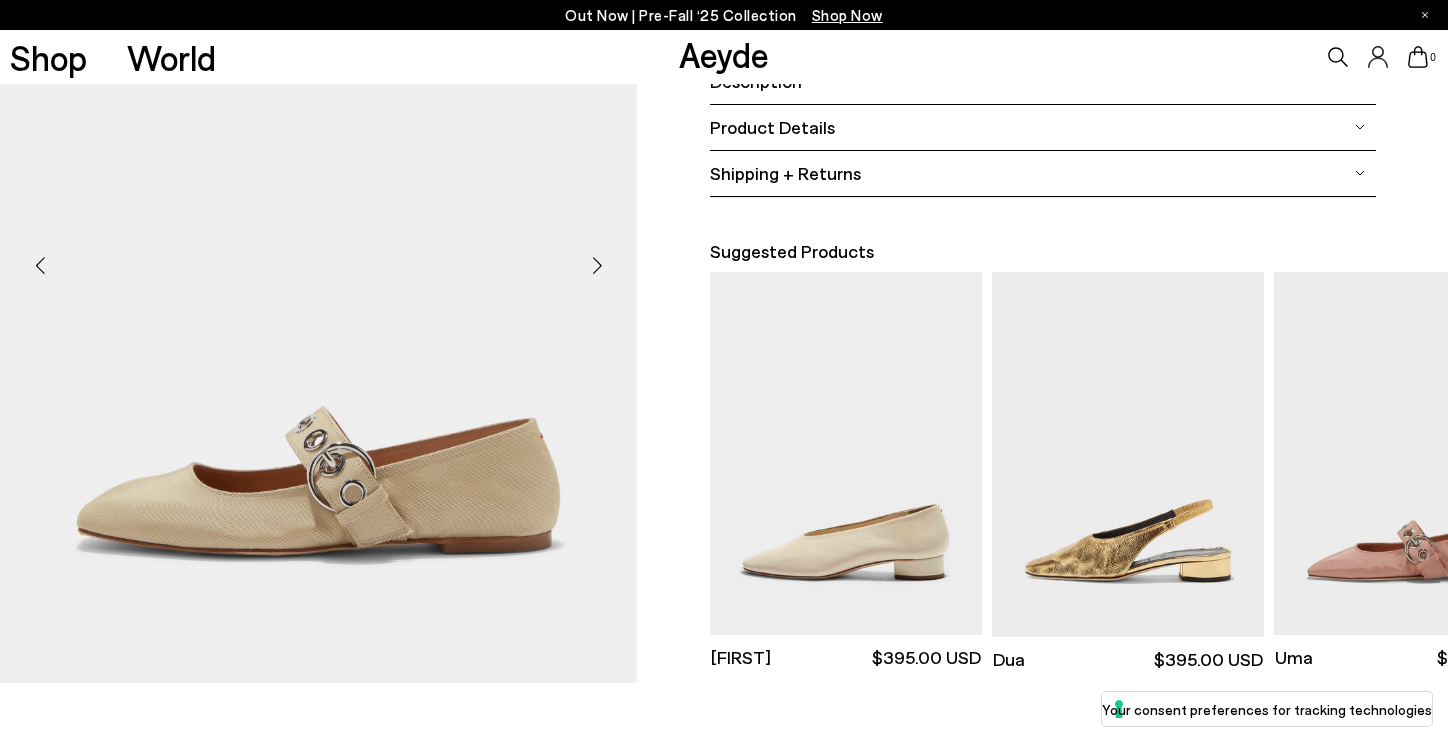 scroll, scrollTop: 427, scrollLeft: 0, axis: vertical 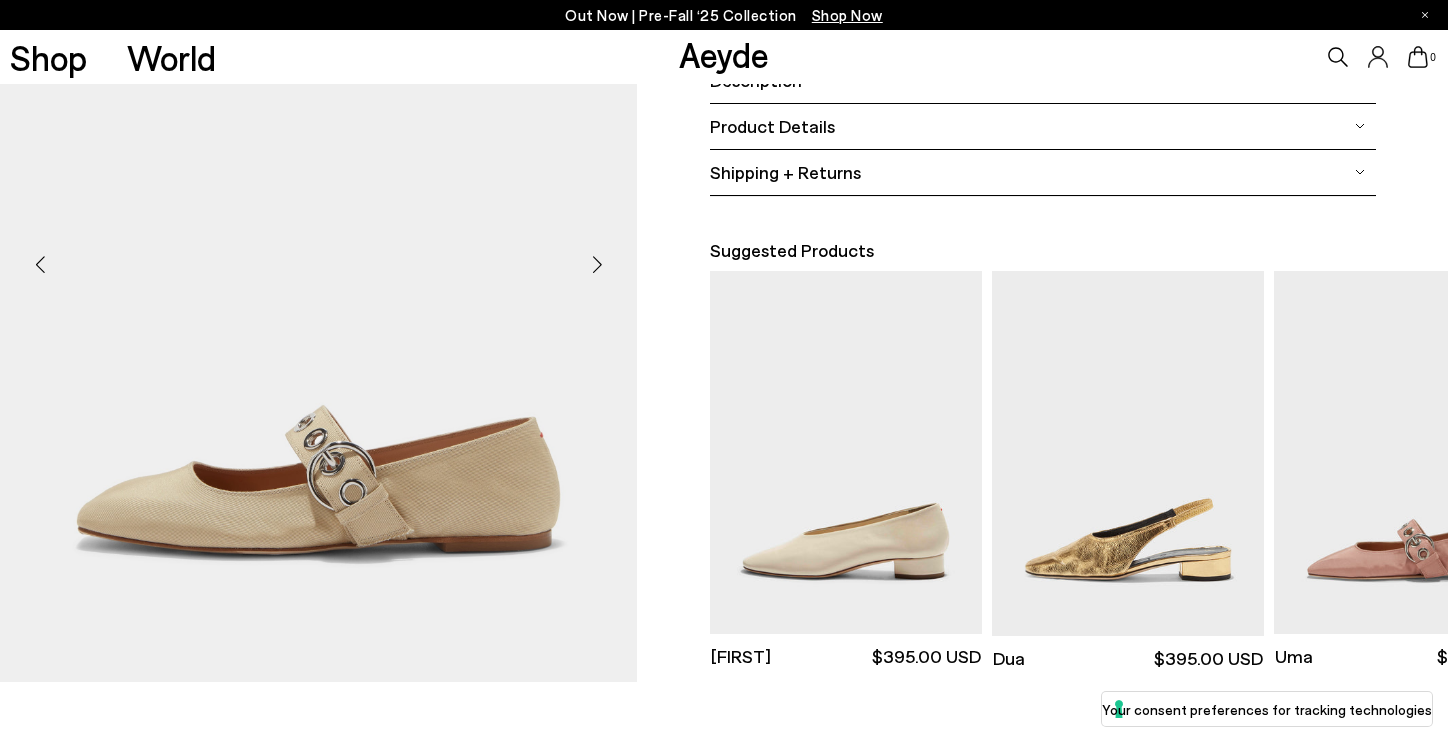 click at bounding box center (318, 256) 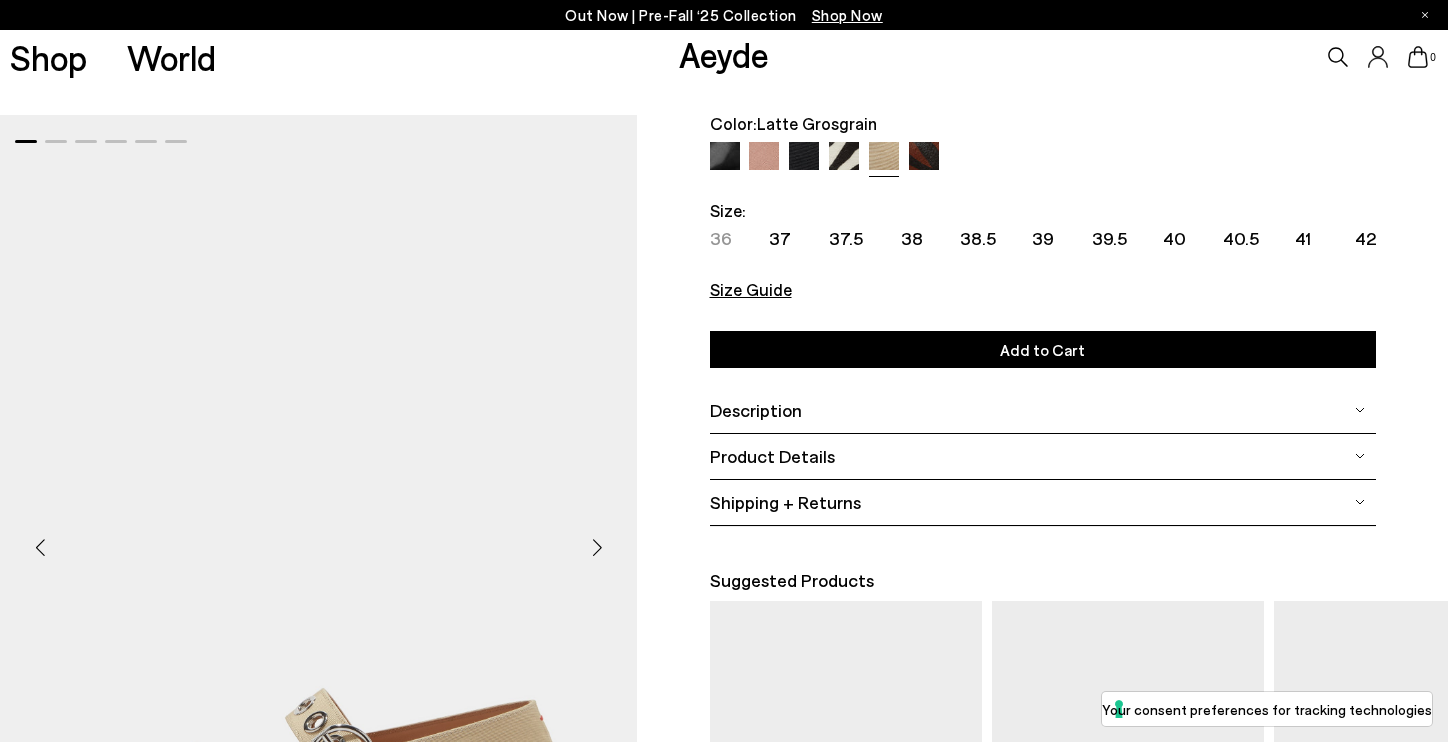 scroll, scrollTop: 0, scrollLeft: 0, axis: both 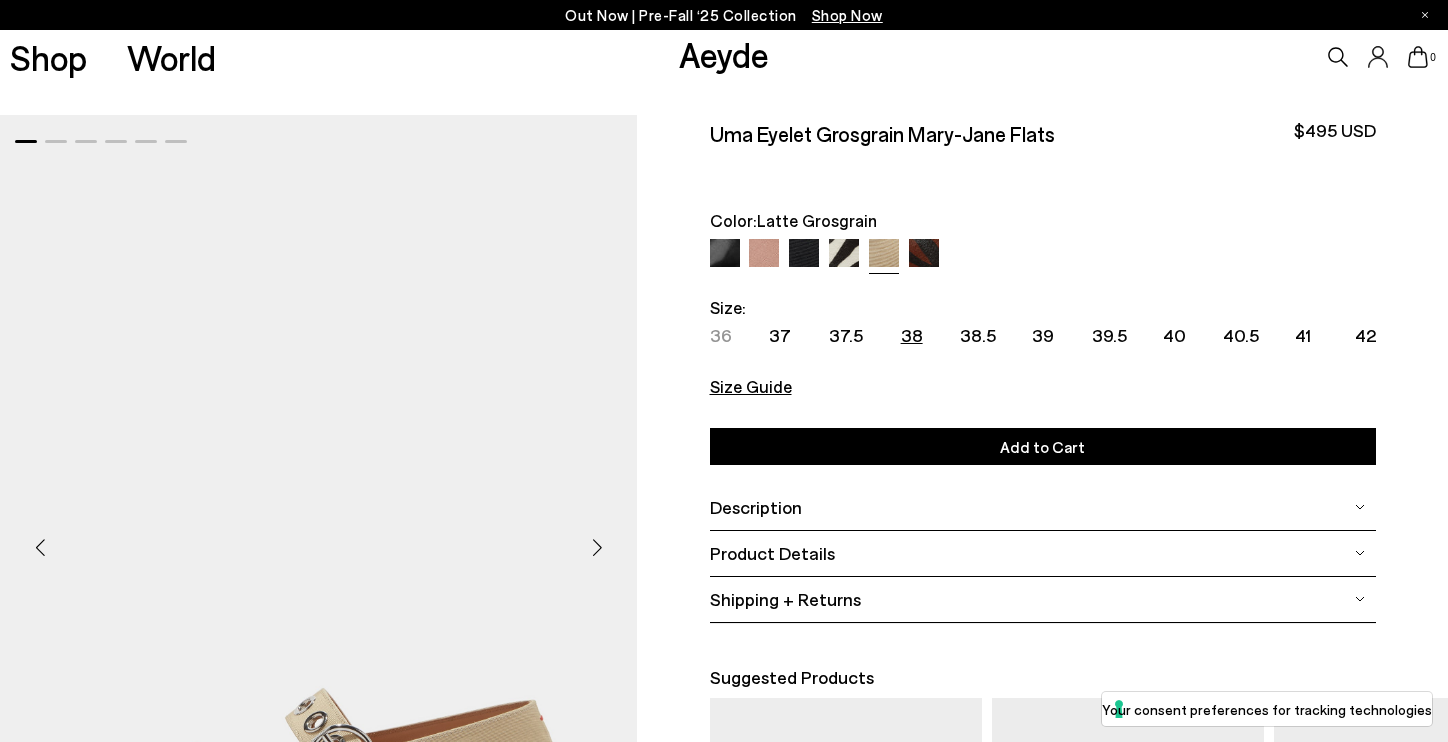 click on "38" at bounding box center [912, 335] 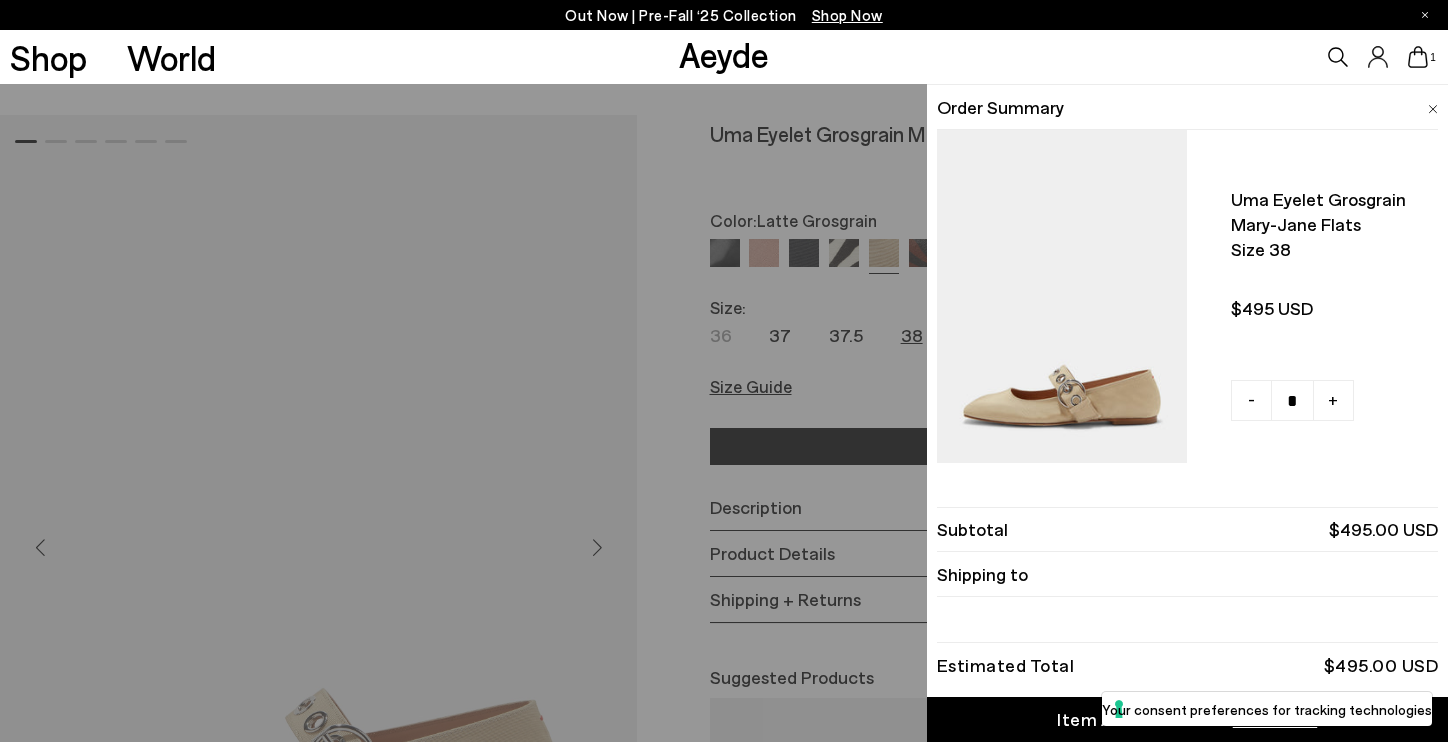 click on "Quick Add
Color
Size
View Details
Order Summary
Uma eyelet grosgrain mary-jane flats
Size
38
- +" at bounding box center [724, 413] 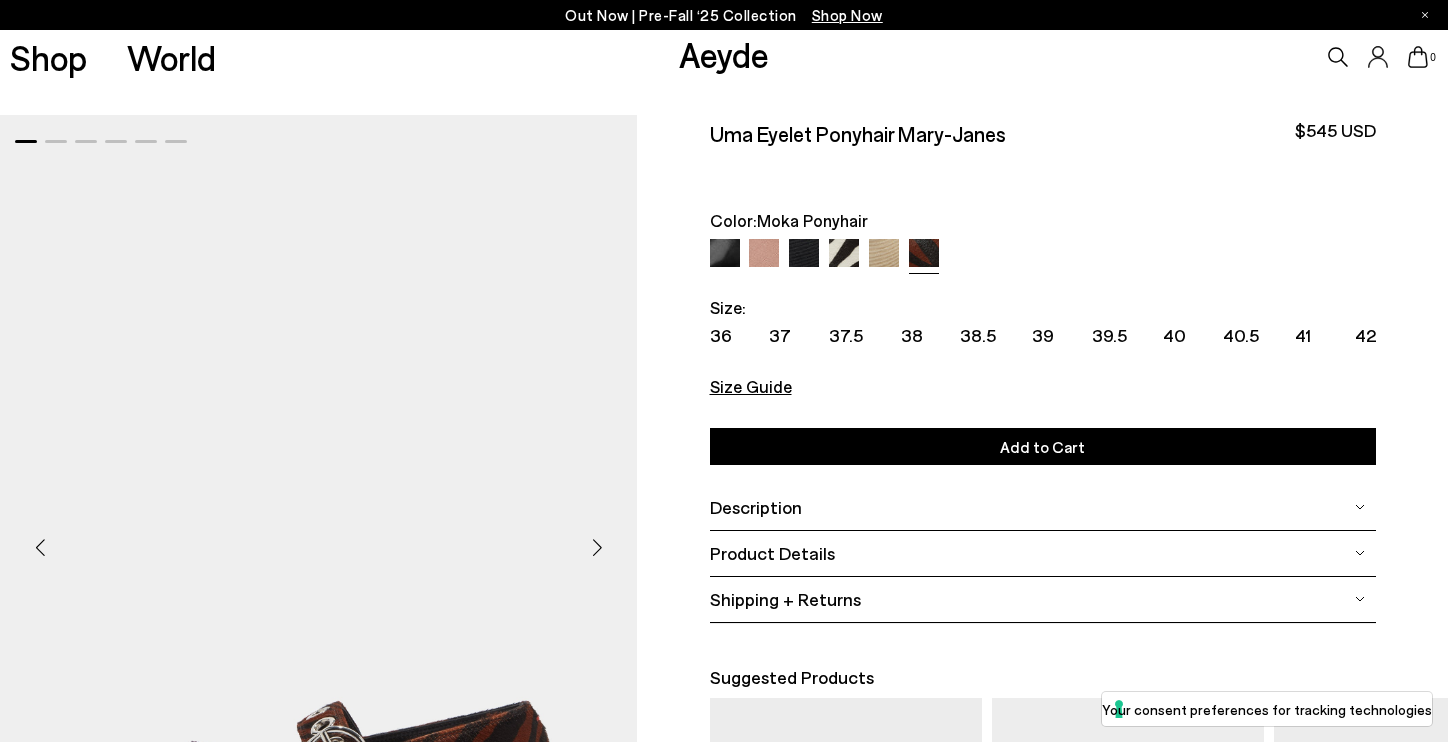 scroll, scrollTop: 0, scrollLeft: 0, axis: both 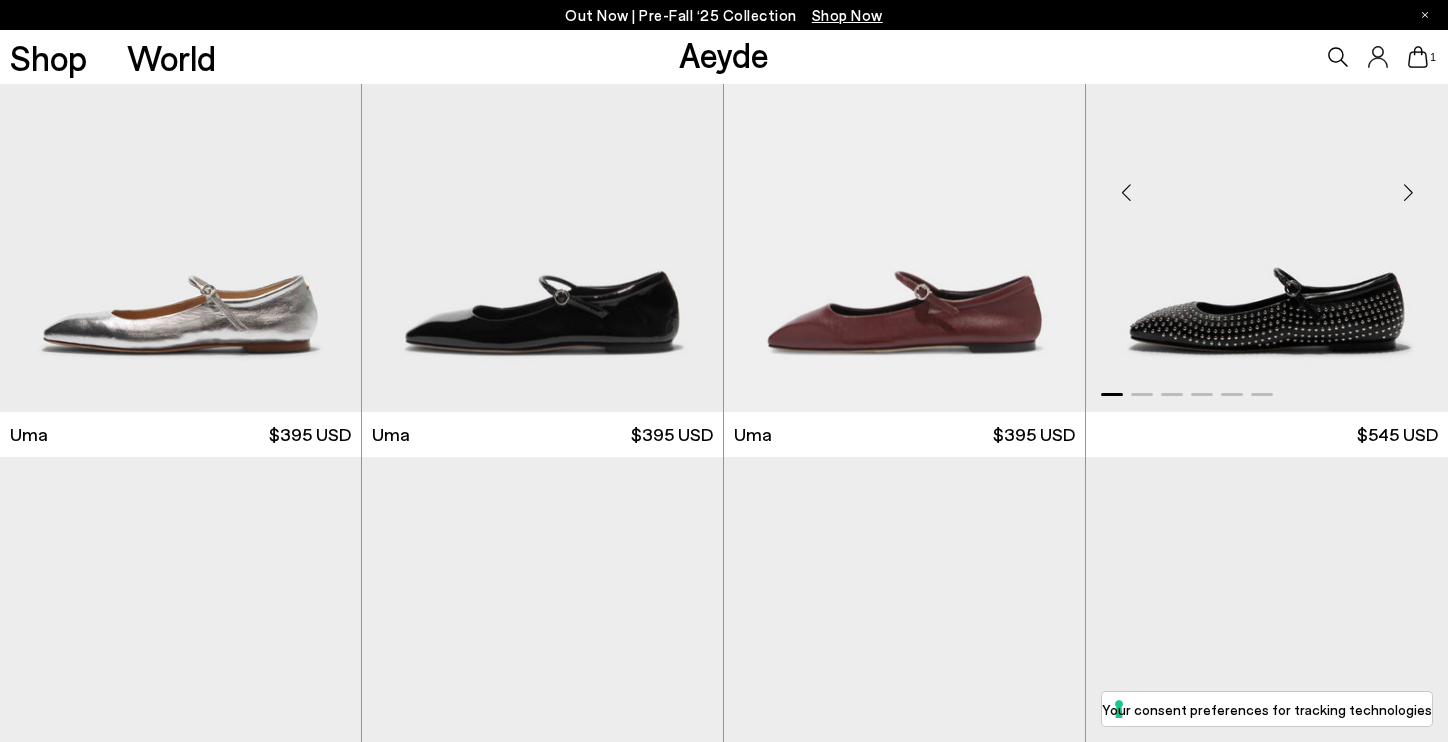 click at bounding box center [1267, 185] 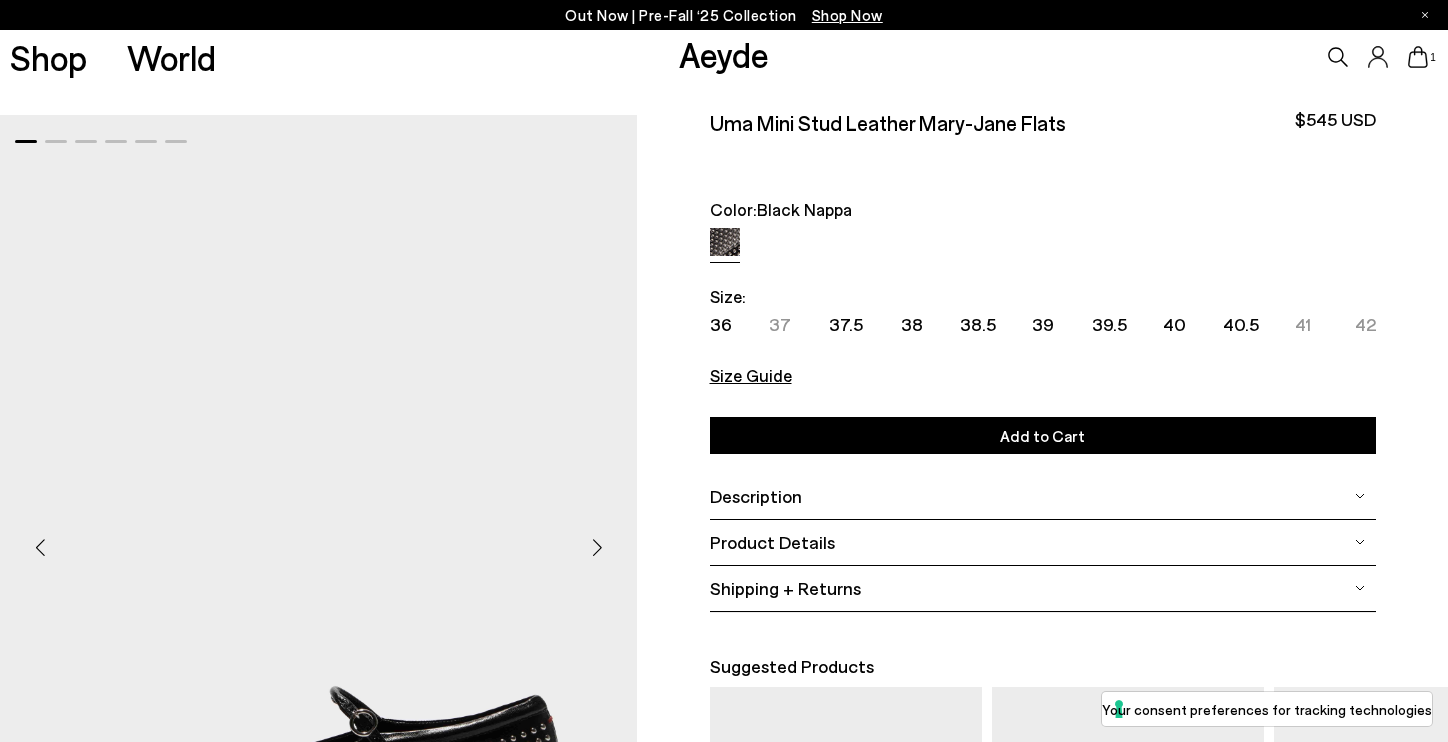 scroll, scrollTop: 0, scrollLeft: 0, axis: both 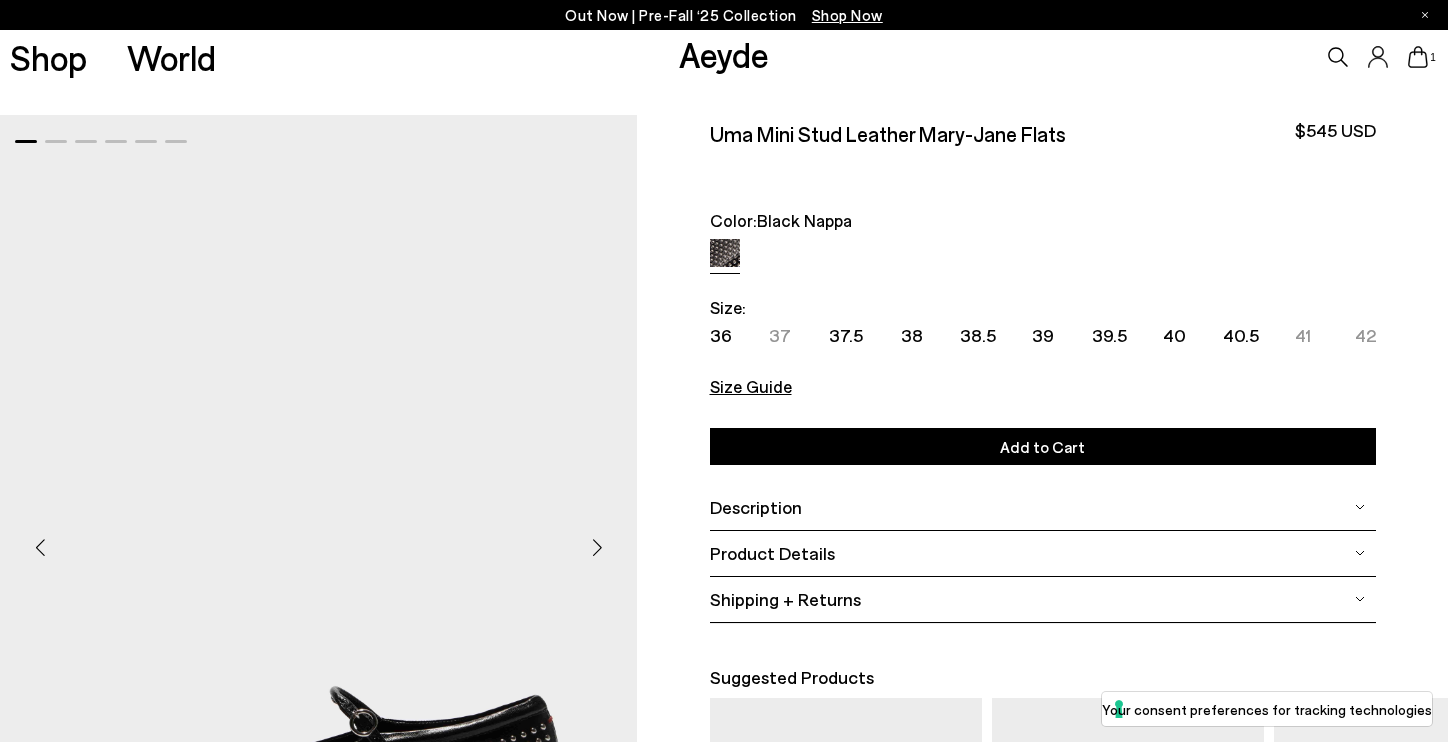 click at bounding box center [725, 254] 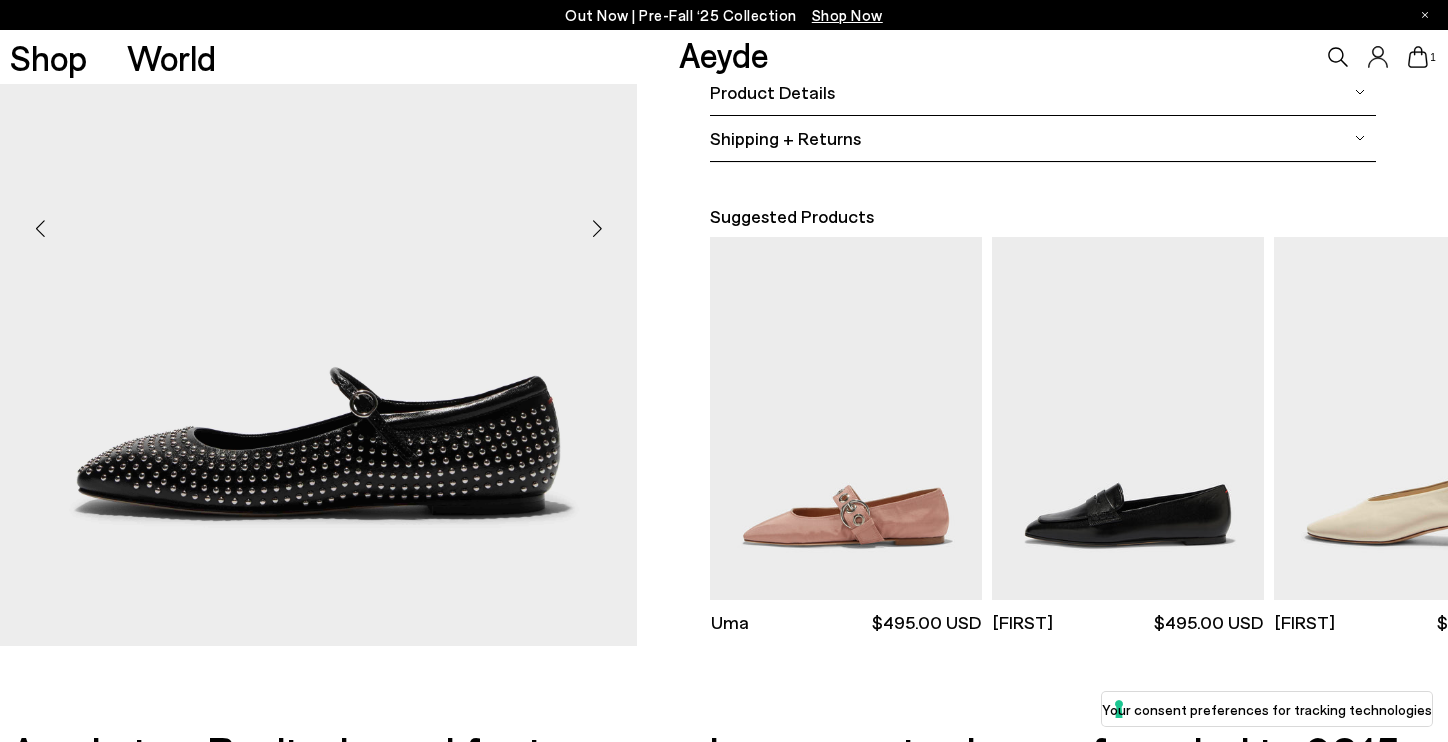 scroll, scrollTop: 460, scrollLeft: 0, axis: vertical 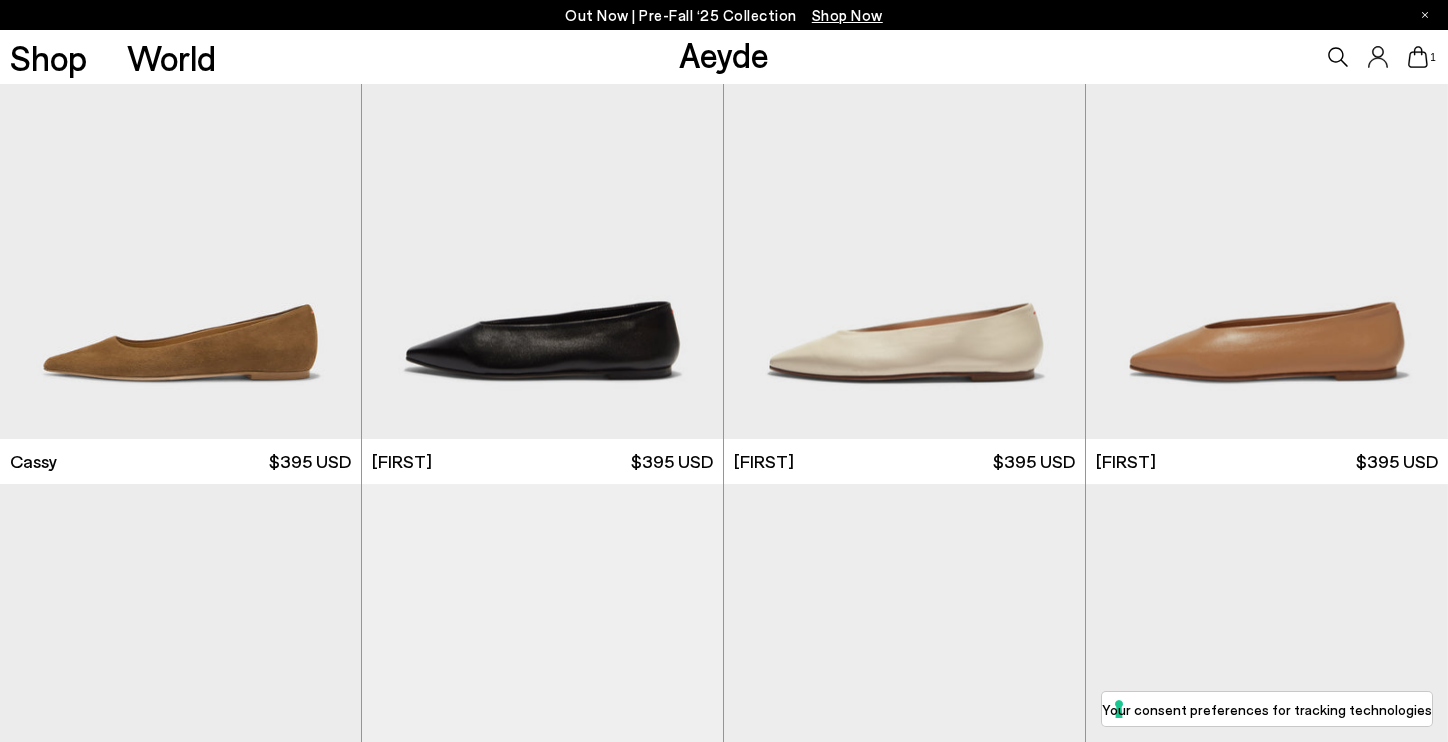 click 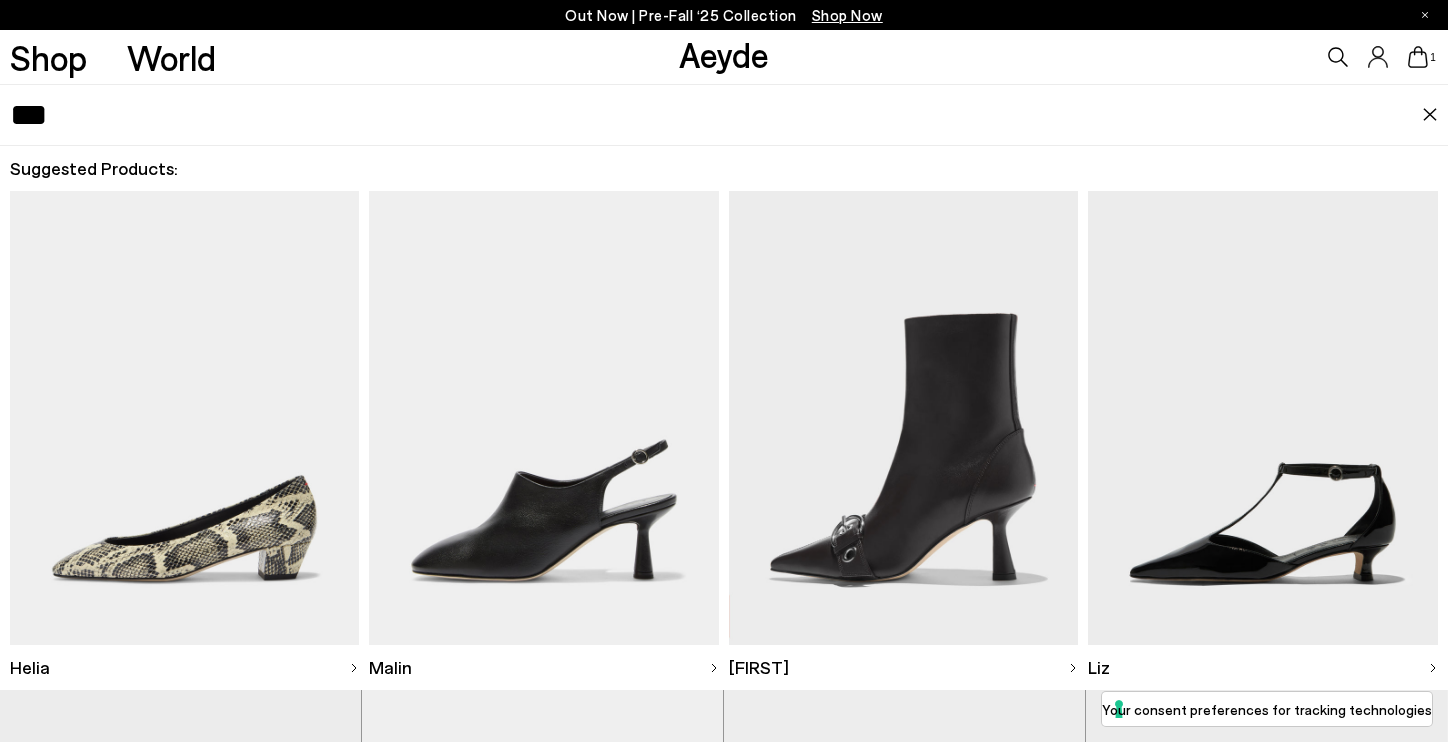 type on "***" 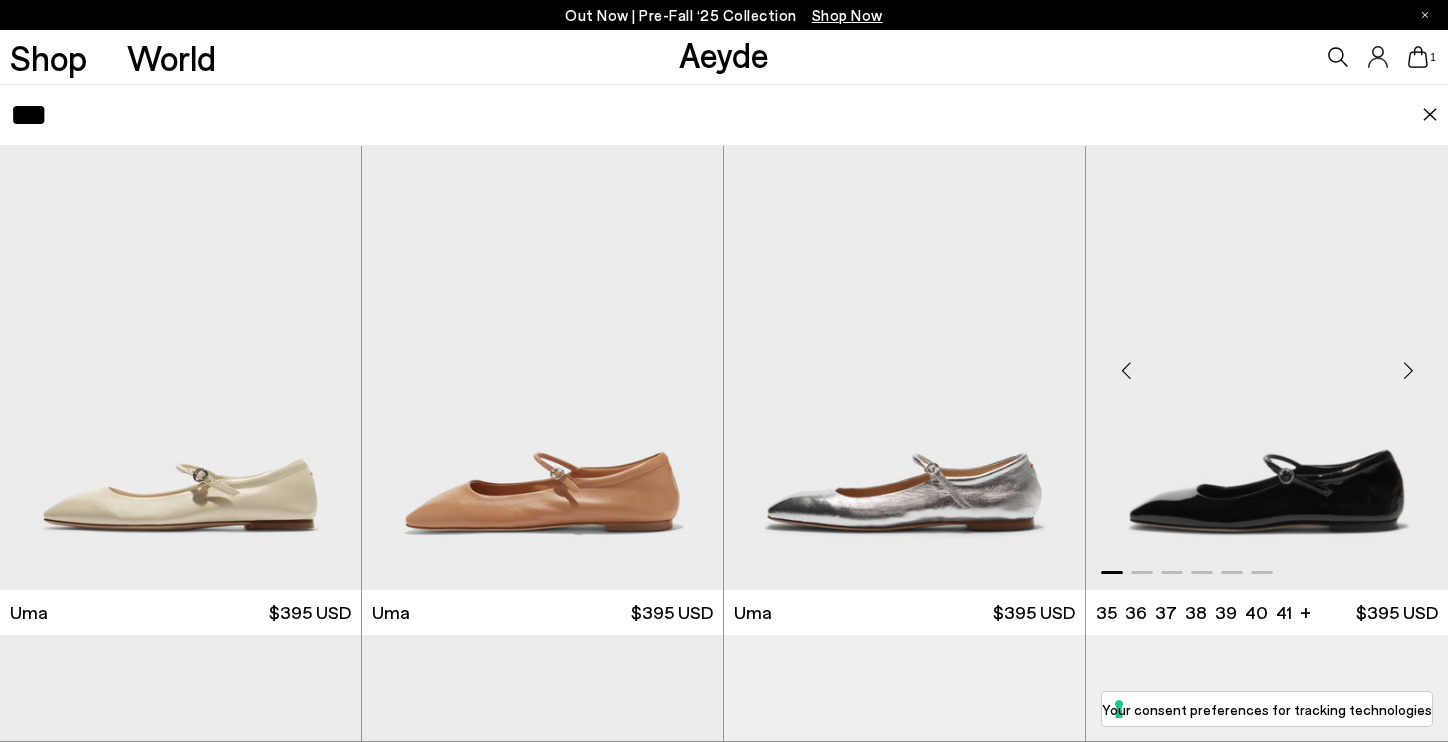 scroll, scrollTop: 85, scrollLeft: 0, axis: vertical 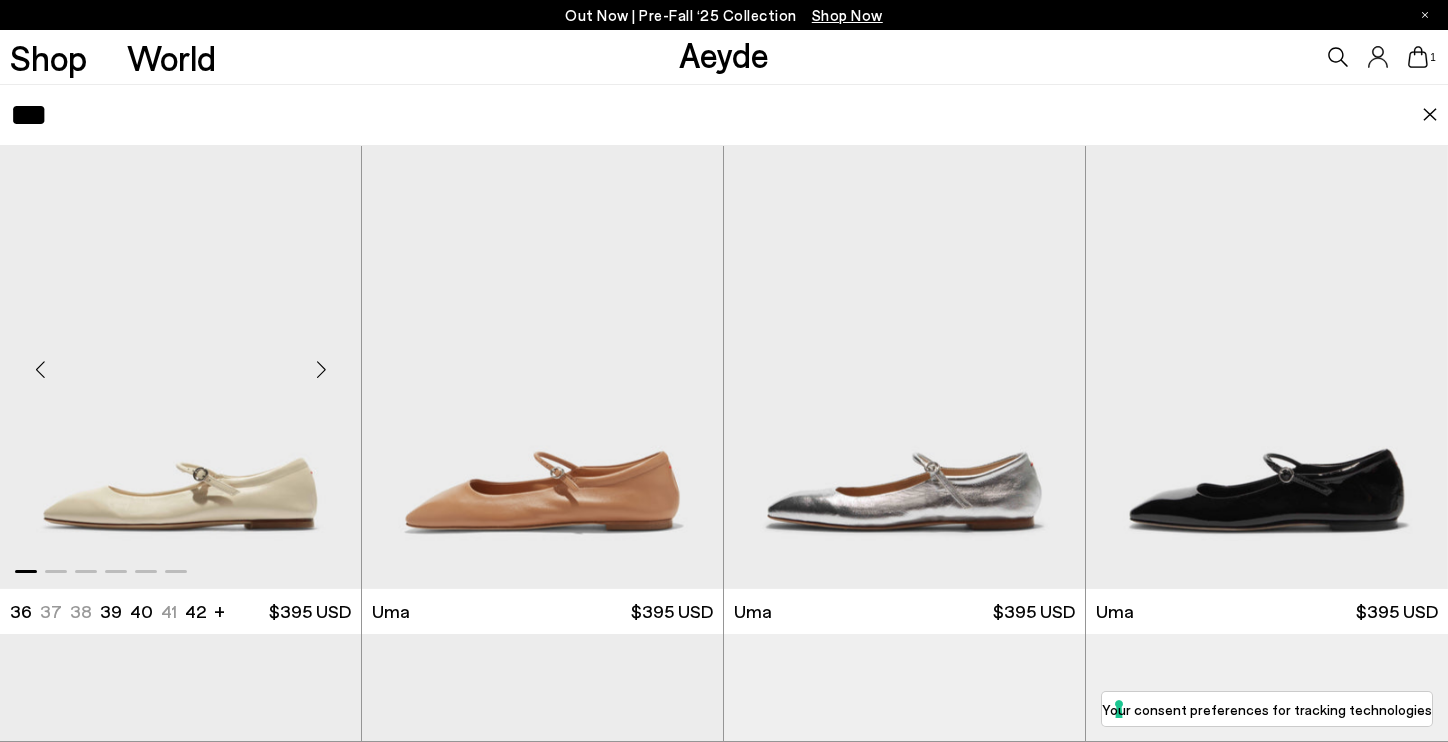 click at bounding box center [180, 362] 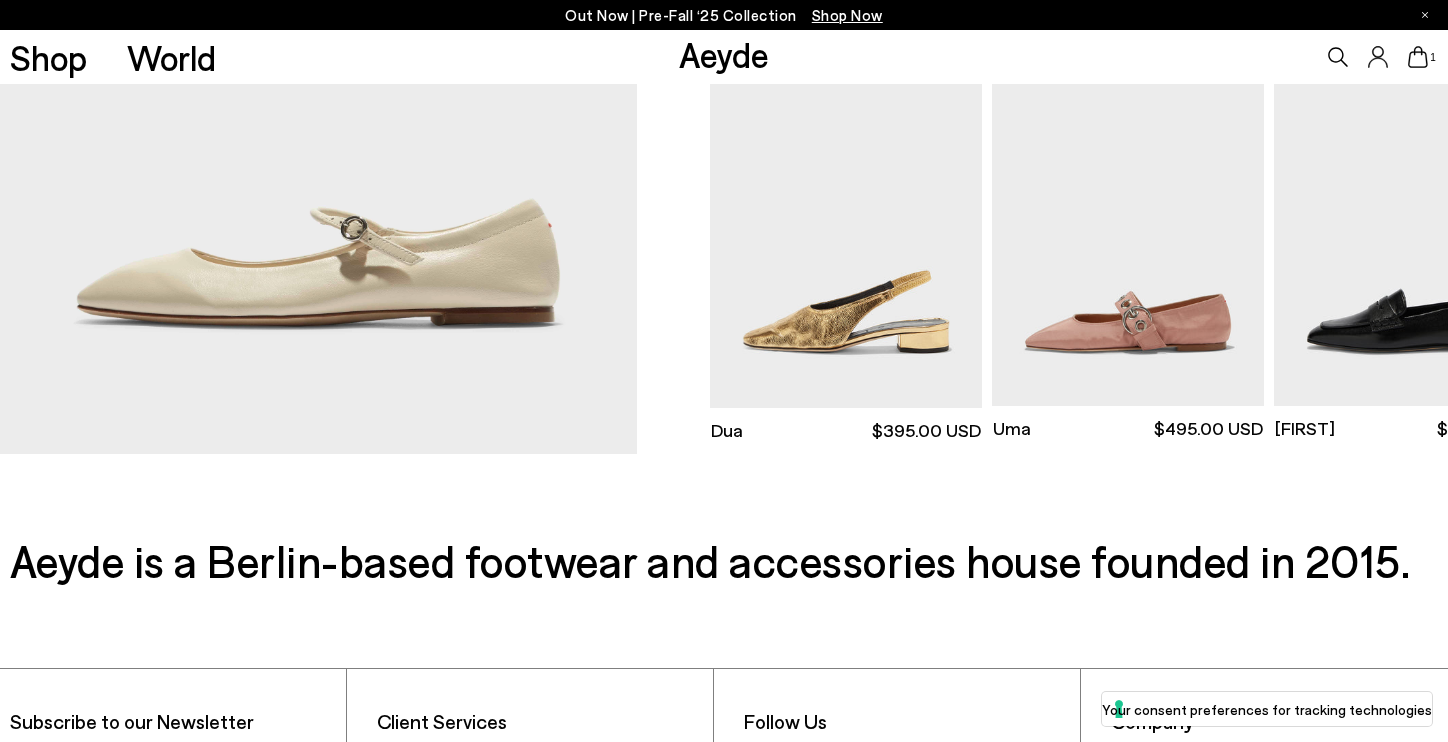 scroll, scrollTop: 652, scrollLeft: 0, axis: vertical 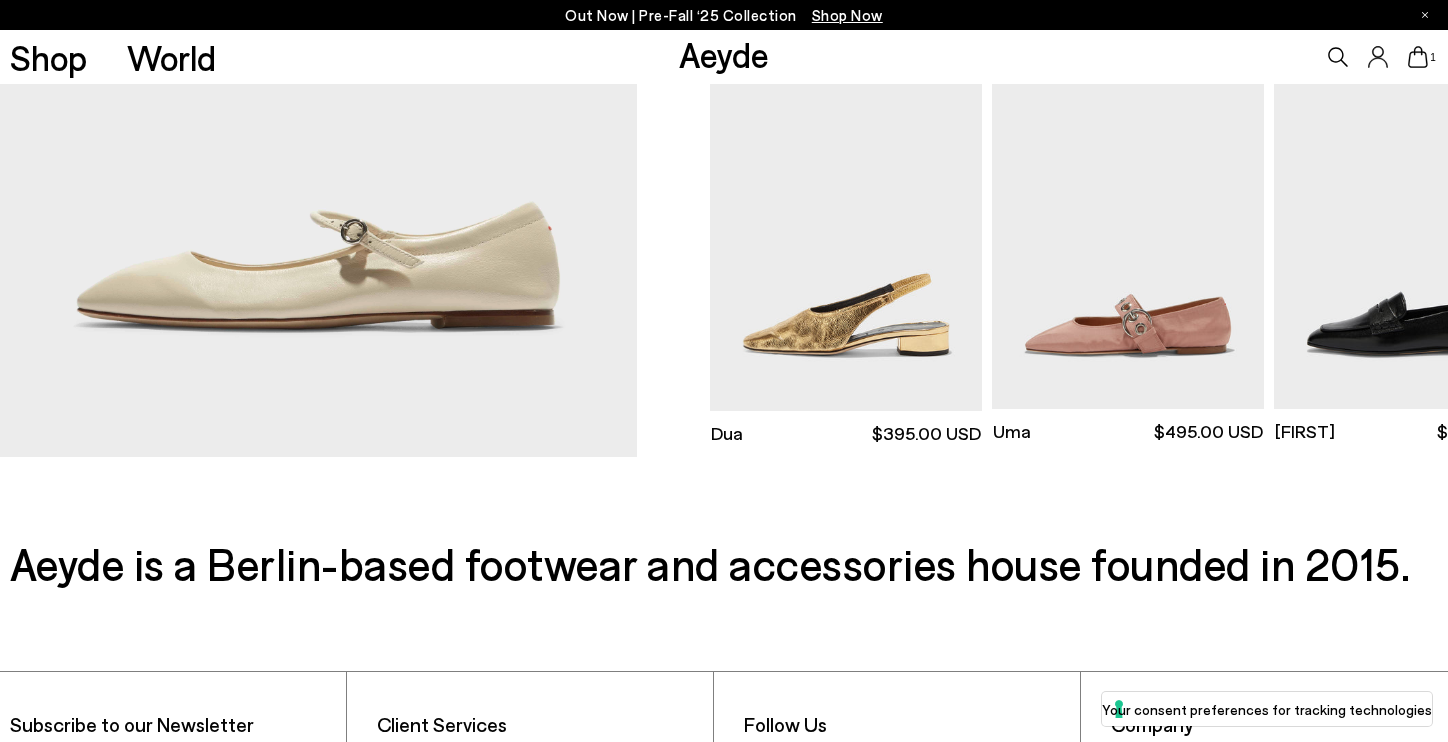 click at bounding box center (318, 31) 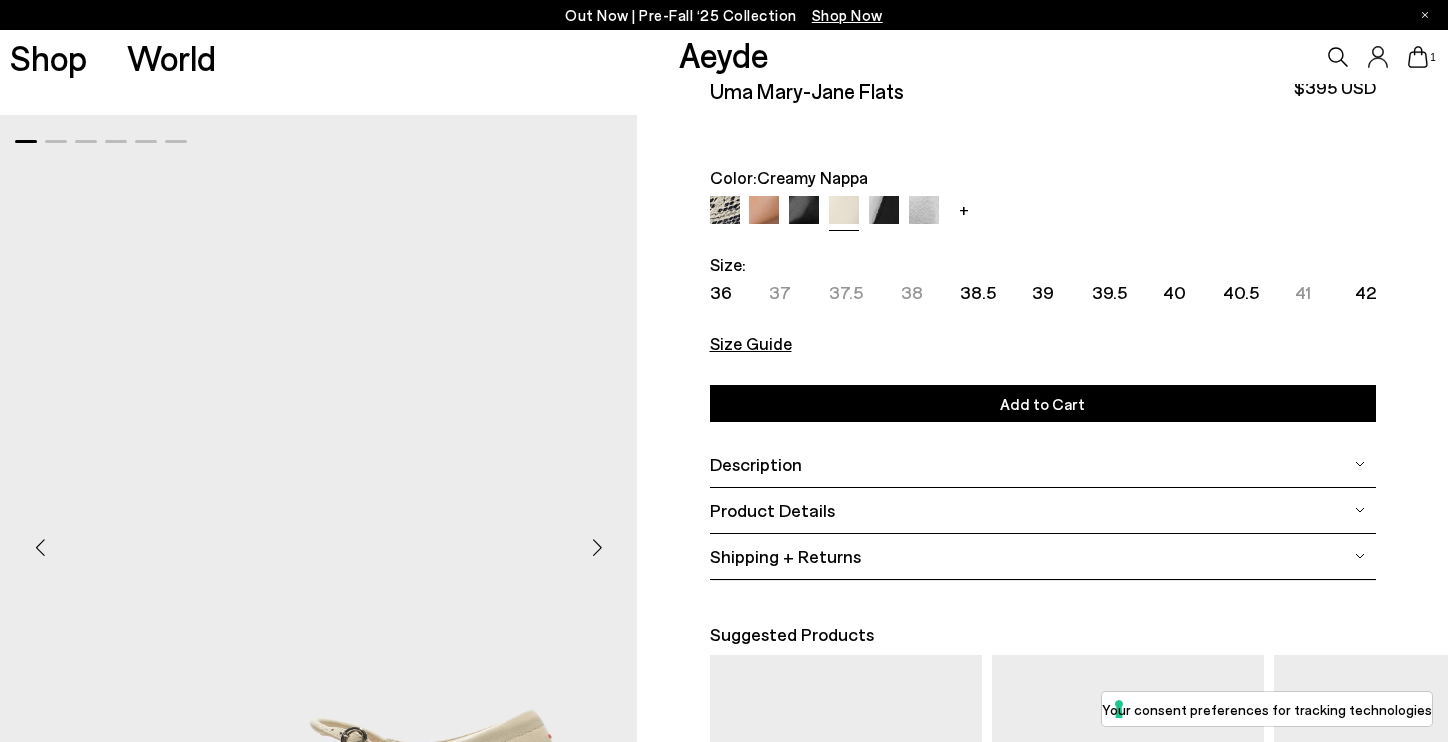 scroll, scrollTop: 0, scrollLeft: 0, axis: both 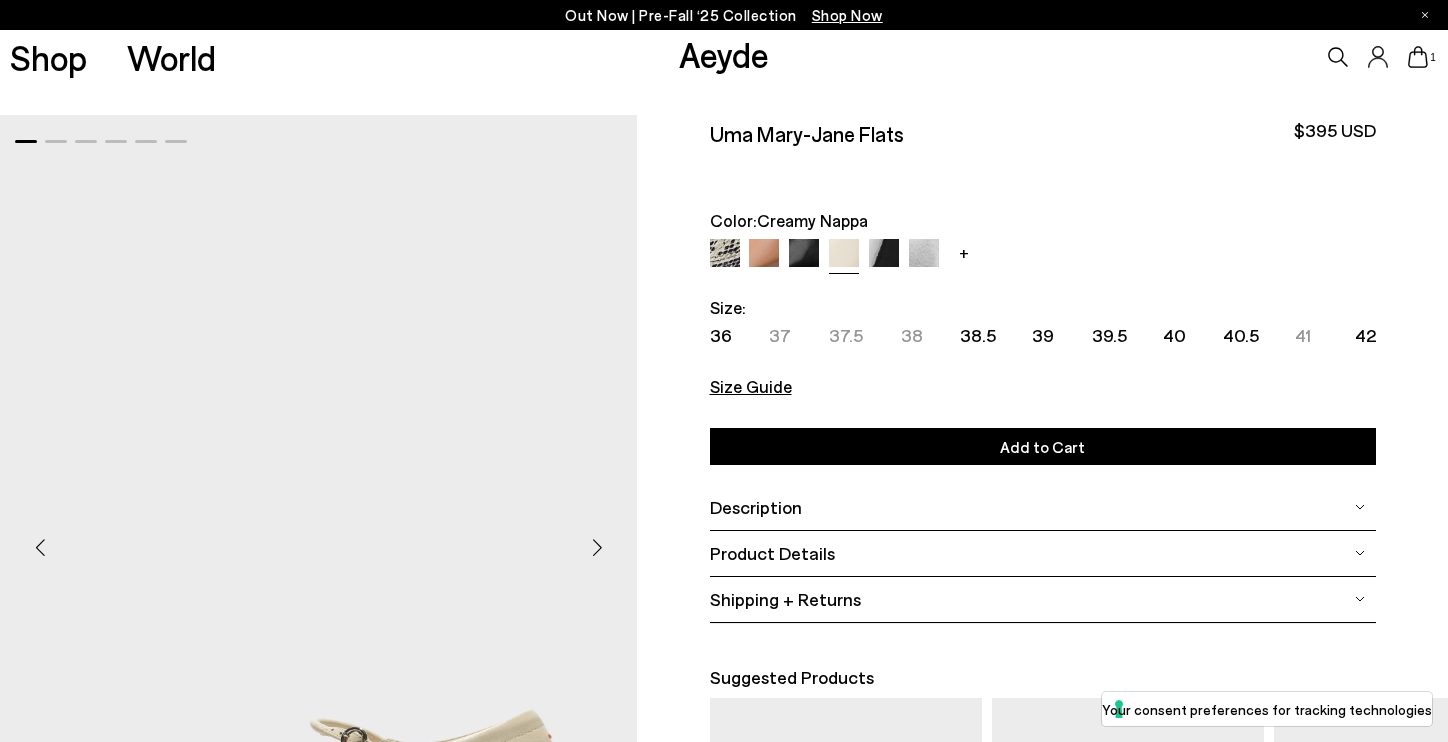 click at bounding box center (725, 254) 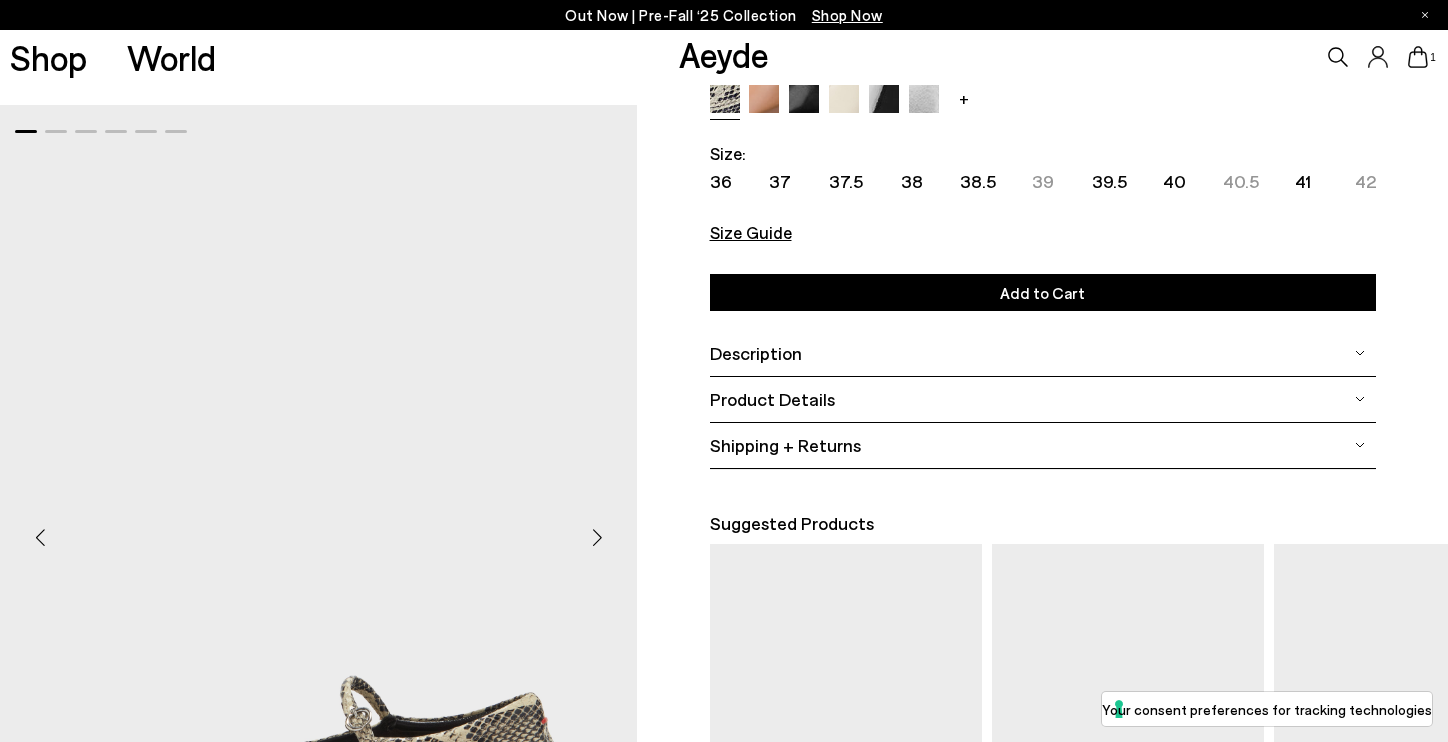 scroll, scrollTop: 156, scrollLeft: 0, axis: vertical 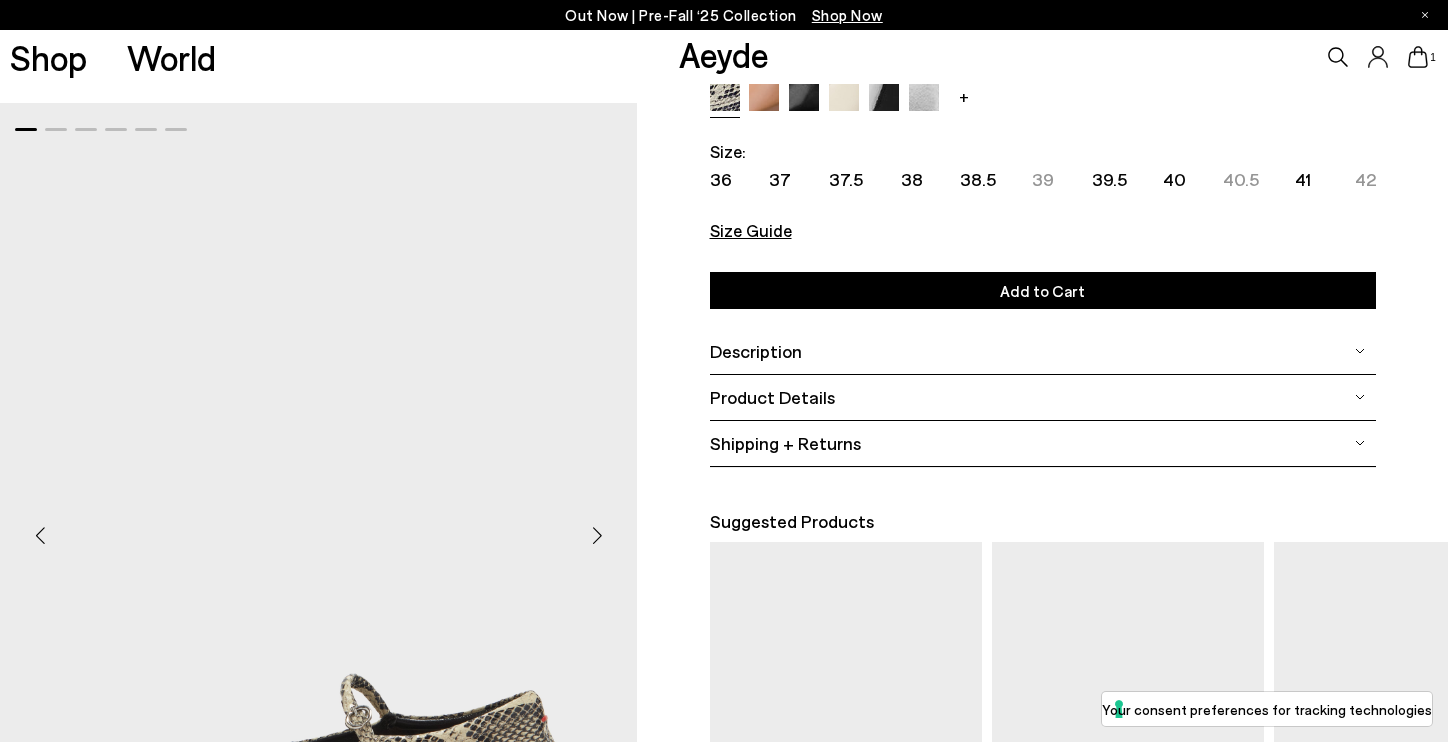 click at bounding box center (764, 98) 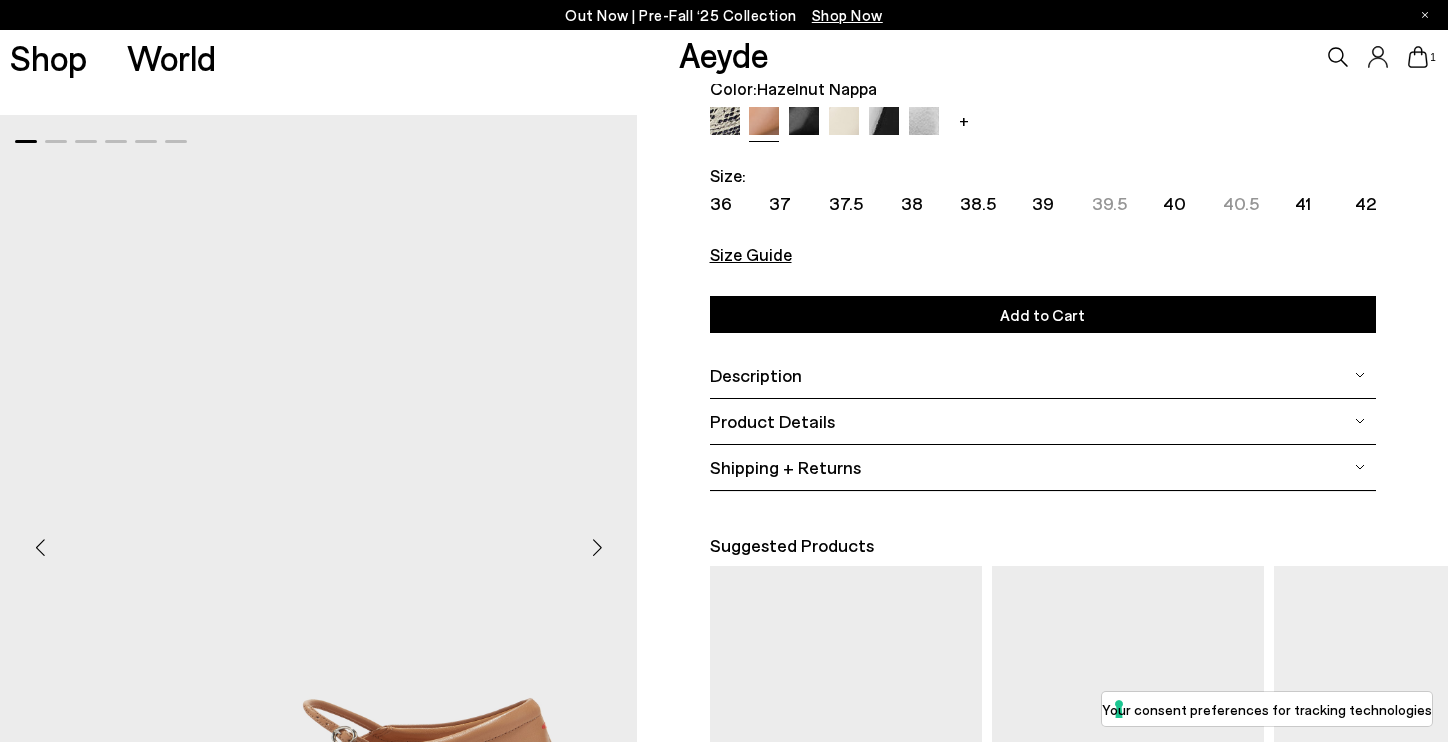 scroll, scrollTop: 0, scrollLeft: 0, axis: both 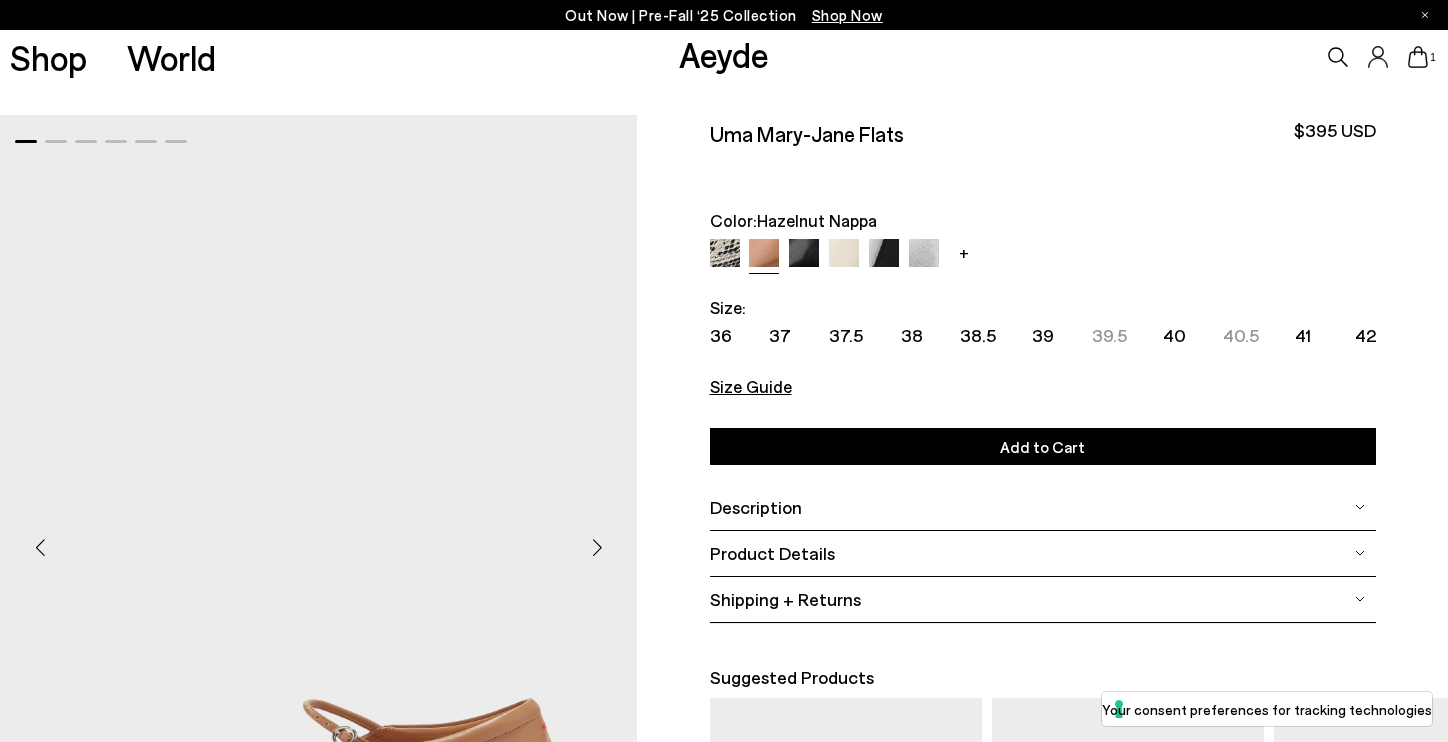 click at bounding box center [804, 254] 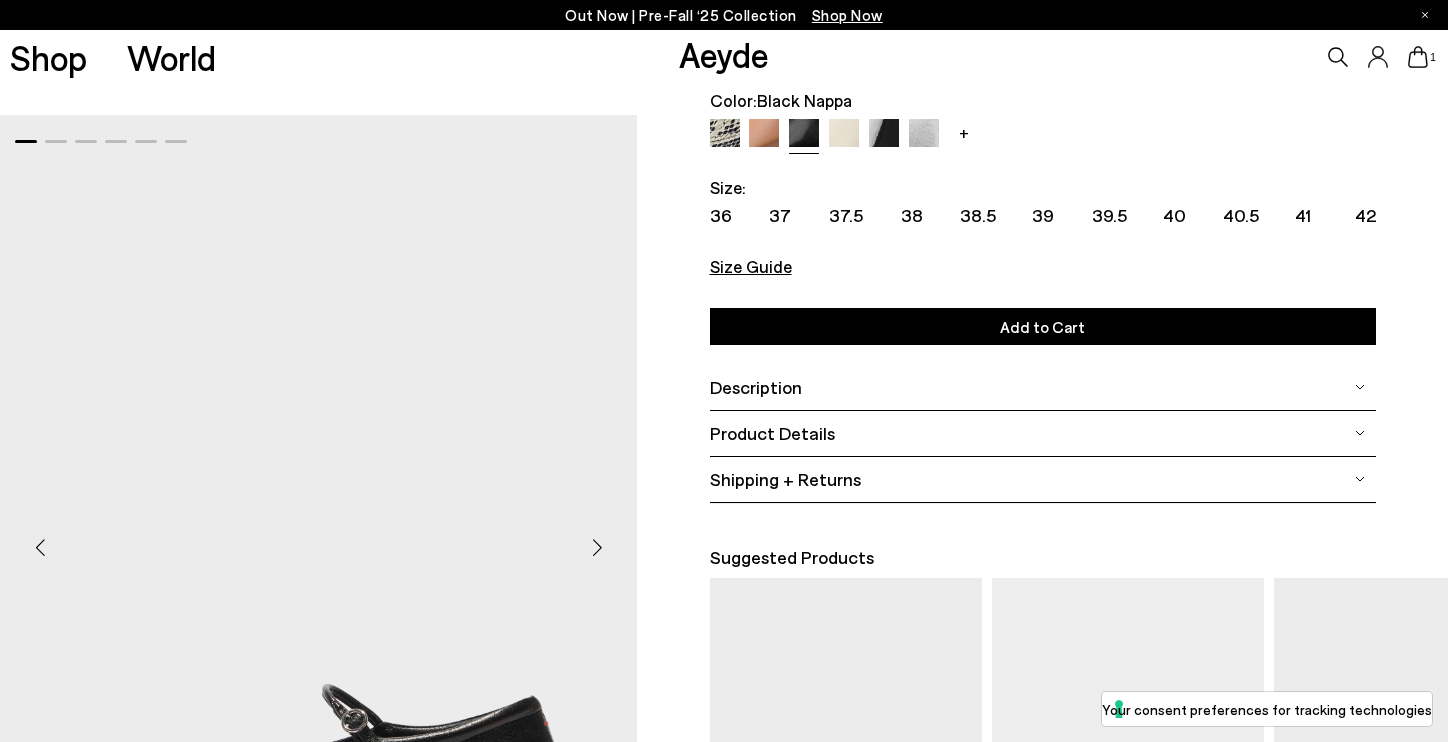 scroll, scrollTop: 114, scrollLeft: 0, axis: vertical 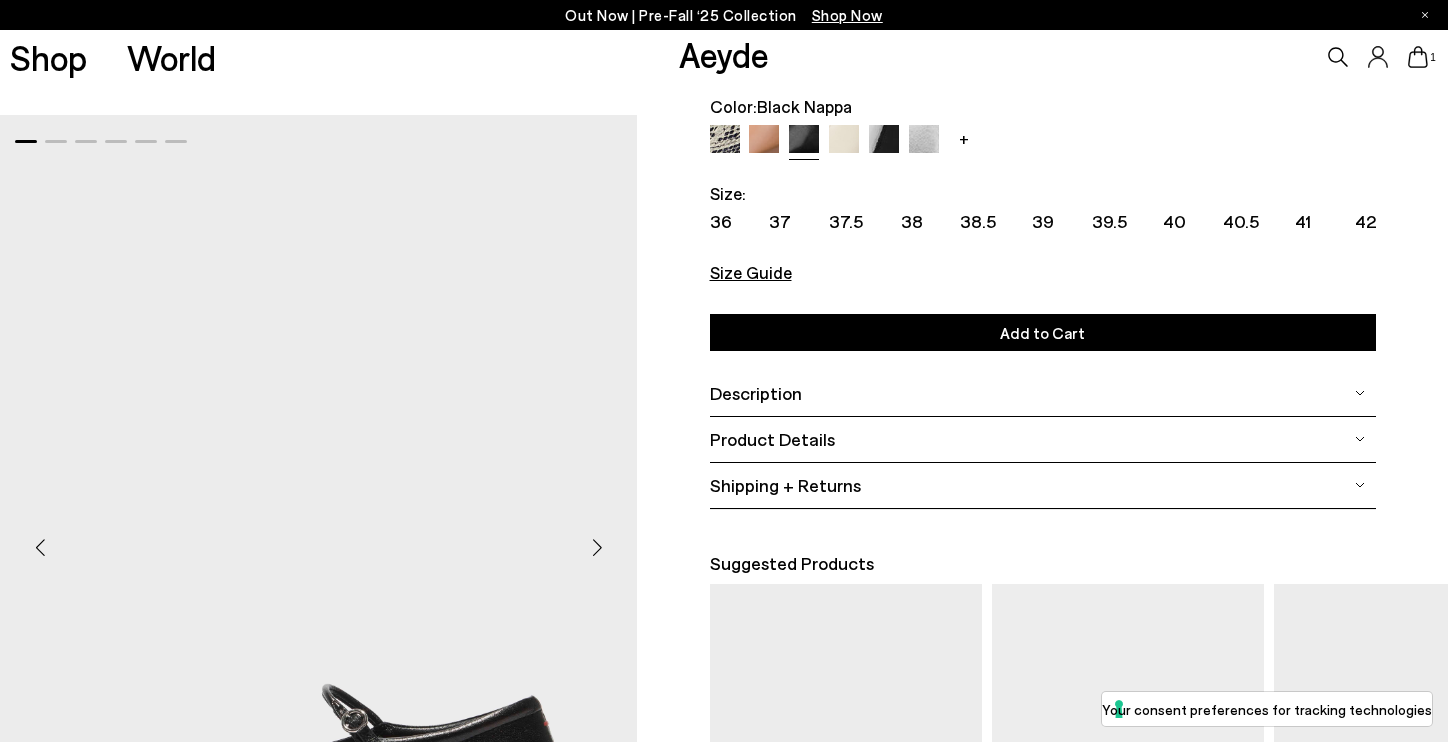 click at bounding box center (844, 140) 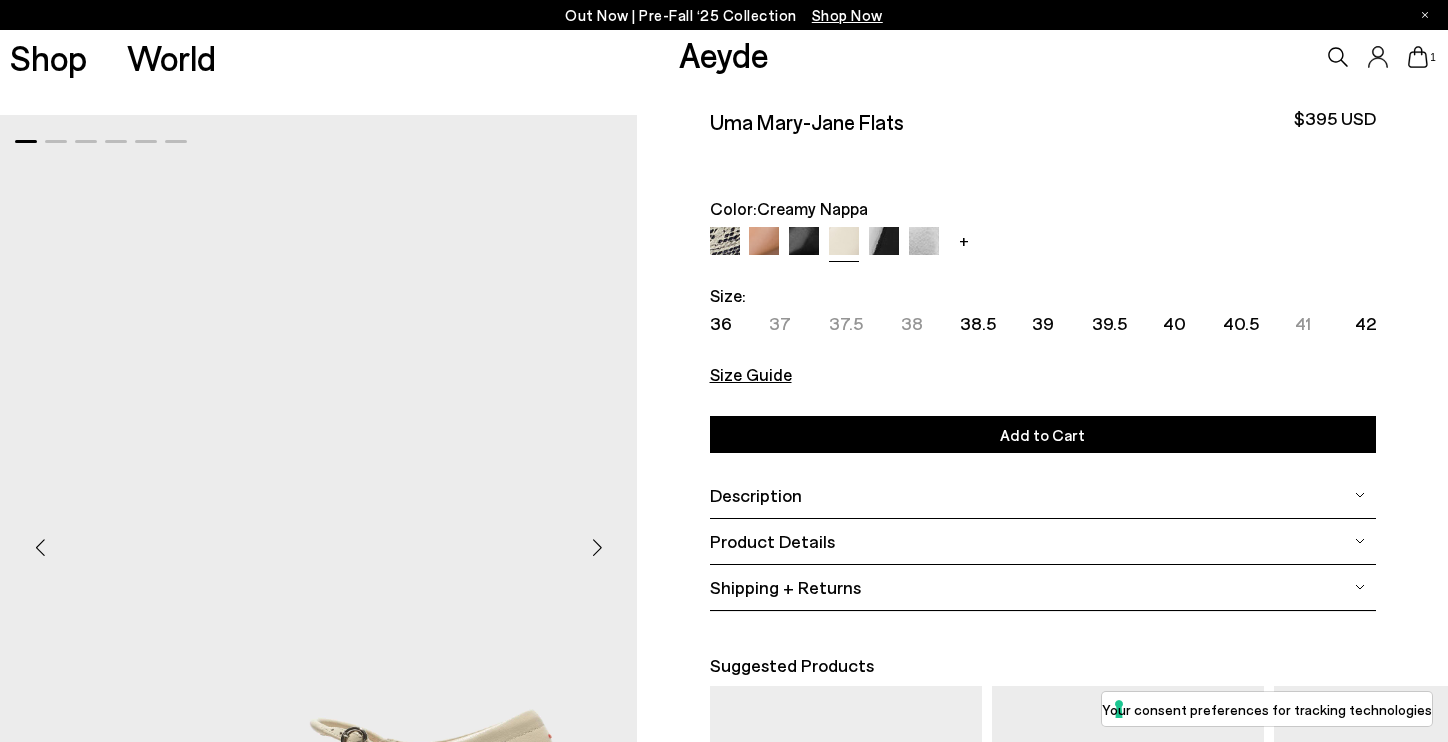 scroll, scrollTop: 0, scrollLeft: 0, axis: both 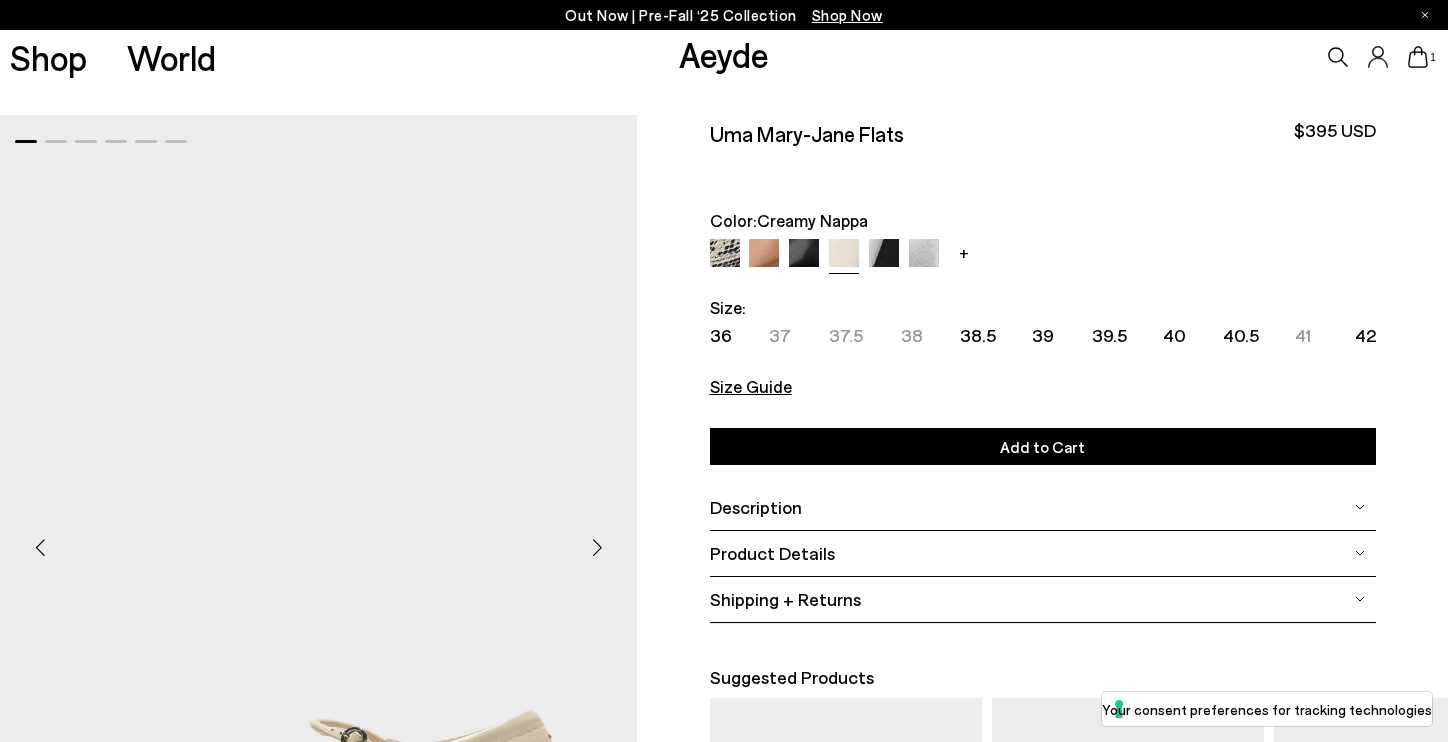 click at bounding box center [884, 254] 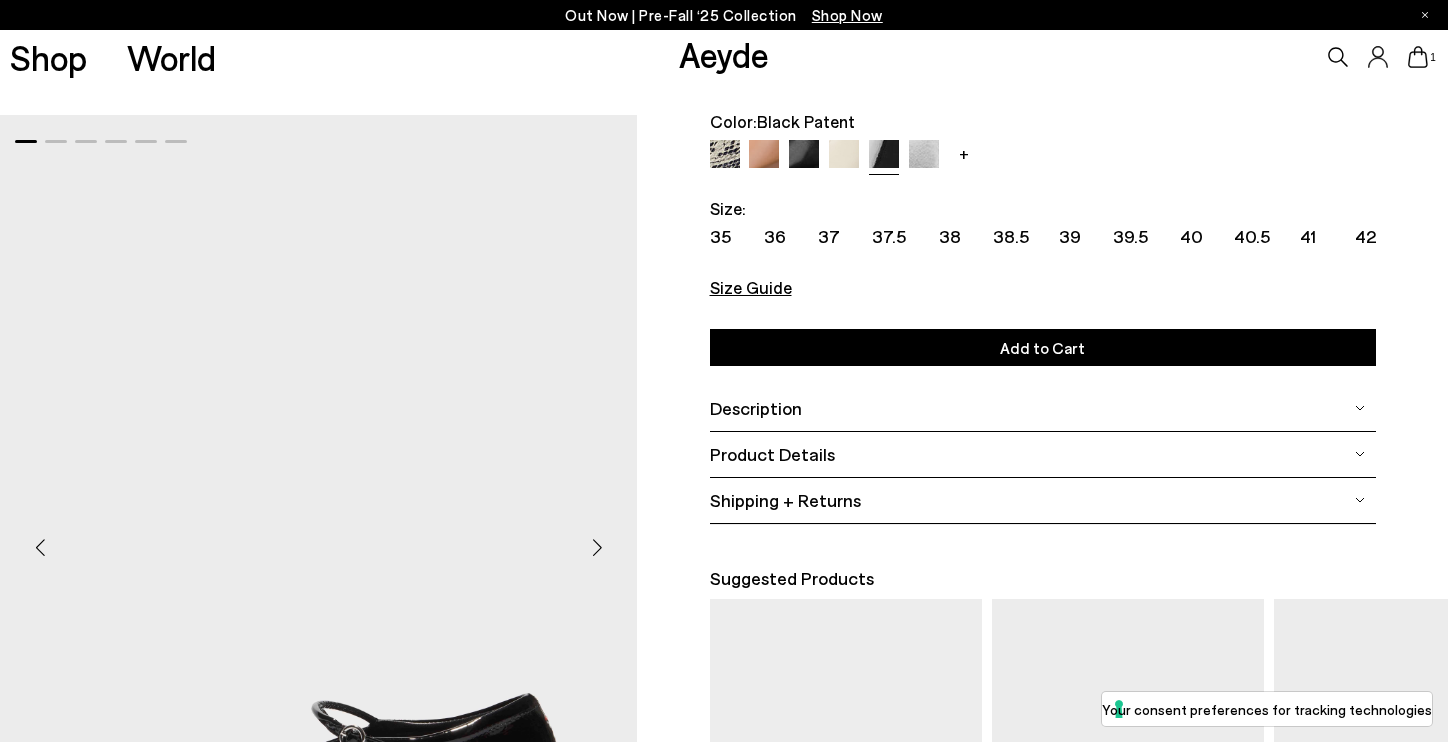 scroll, scrollTop: 39, scrollLeft: 0, axis: vertical 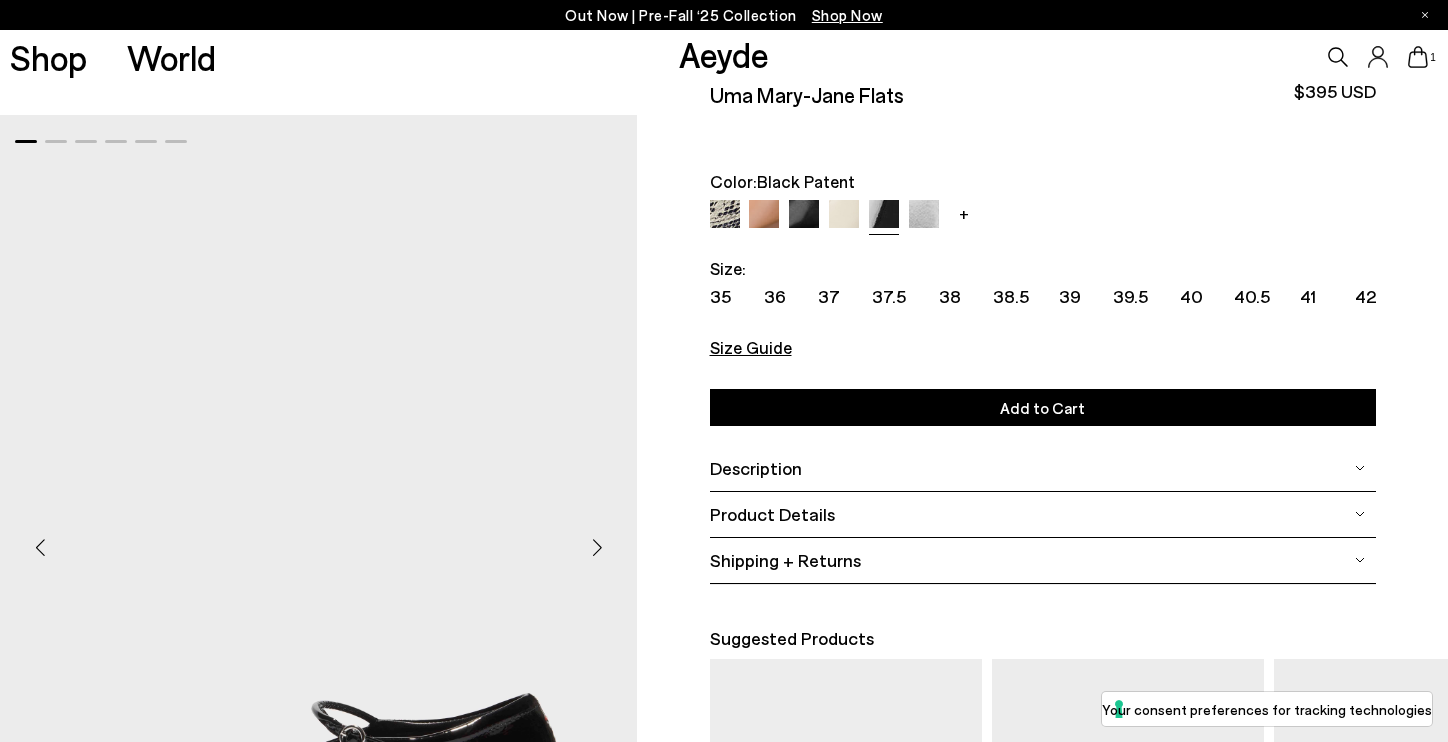 click on "+" at bounding box center [1043, 216] 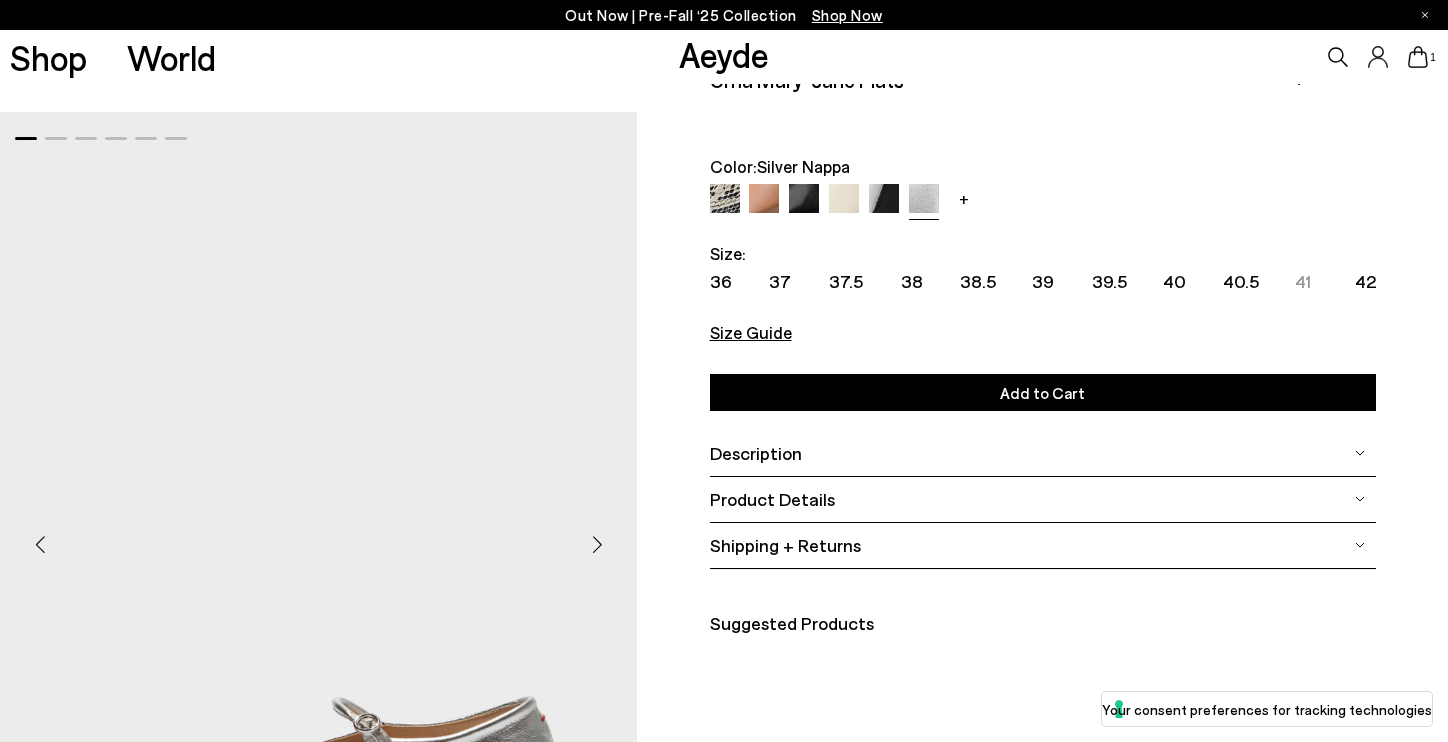 scroll, scrollTop: 0, scrollLeft: 0, axis: both 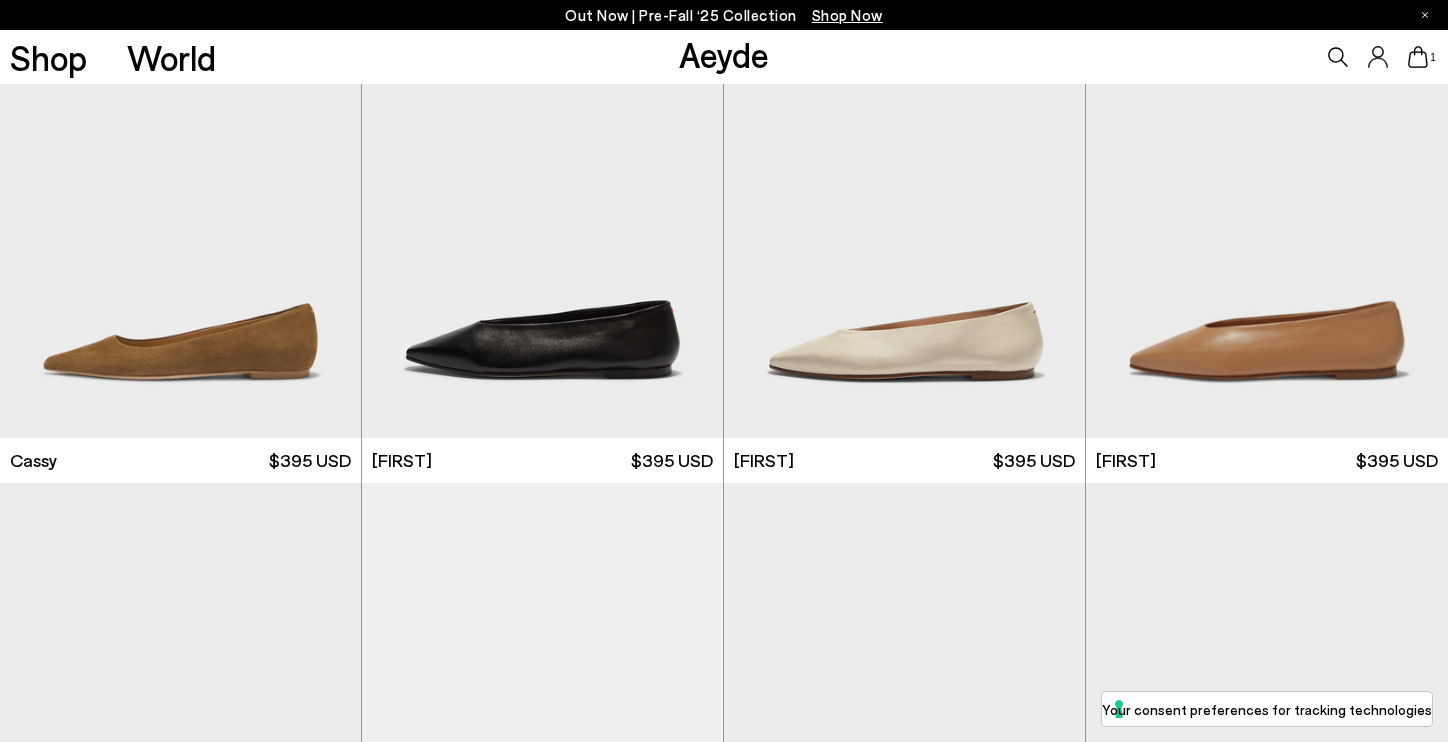 click on "1" at bounding box center [1206, 57] 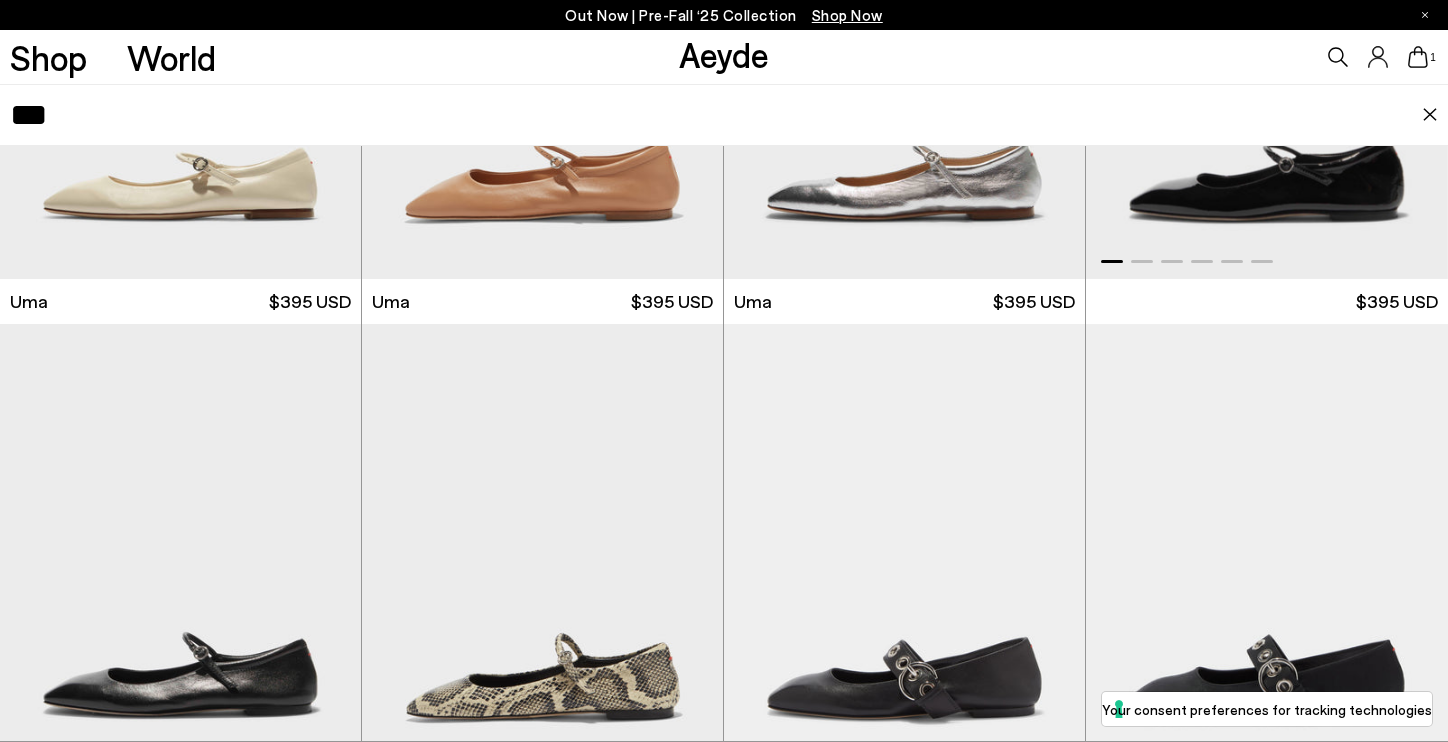 scroll, scrollTop: 0, scrollLeft: 0, axis: both 